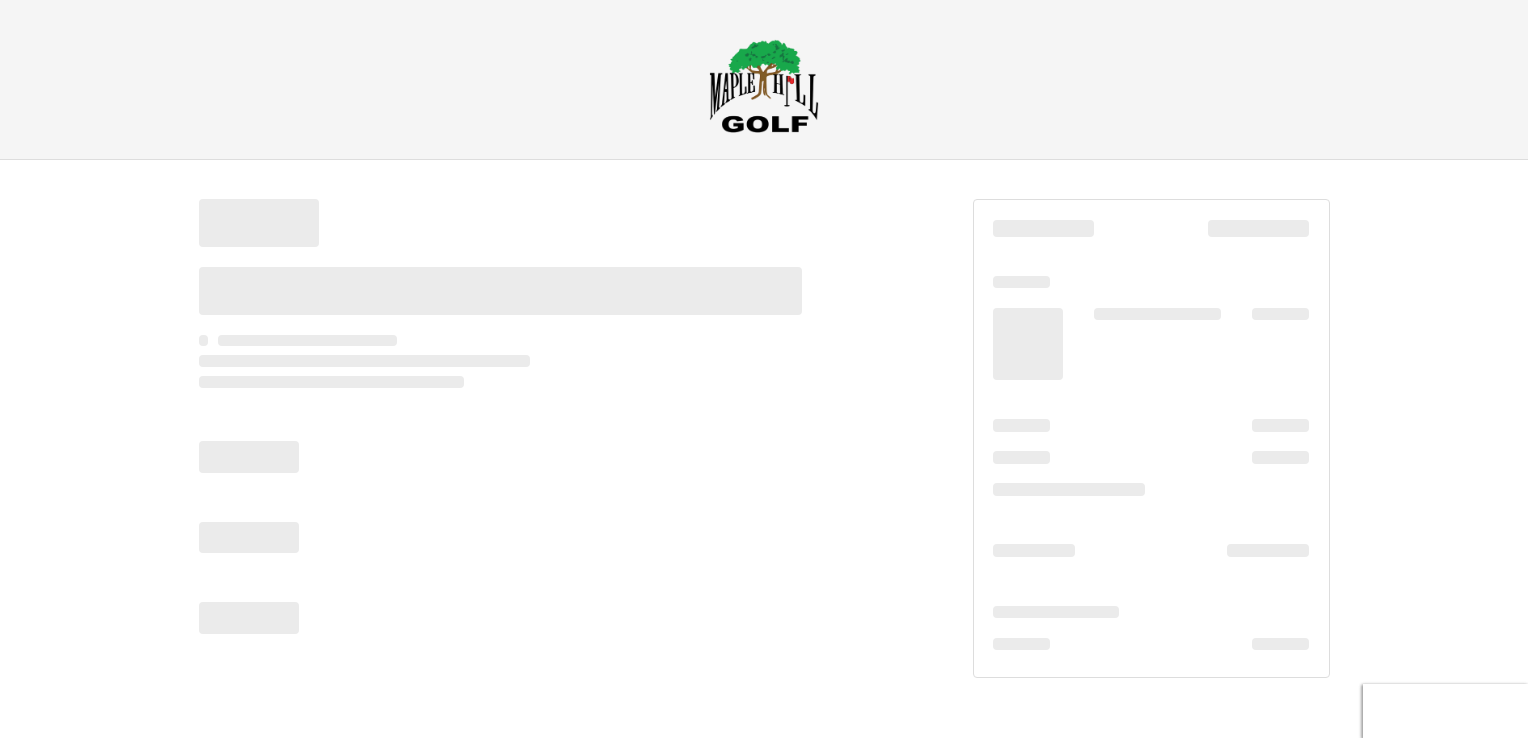 scroll, scrollTop: 0, scrollLeft: 0, axis: both 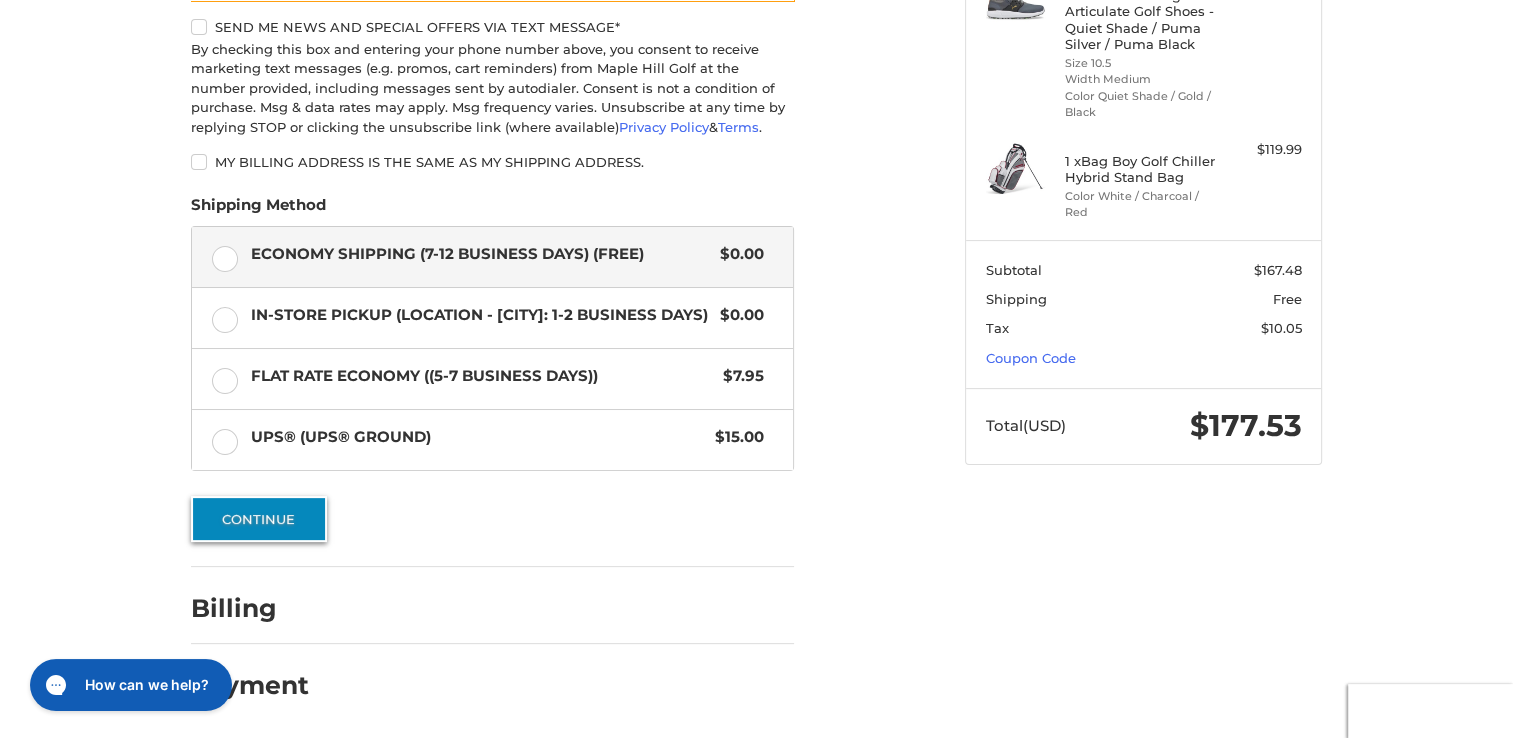 click on "Continue" at bounding box center [259, 519] 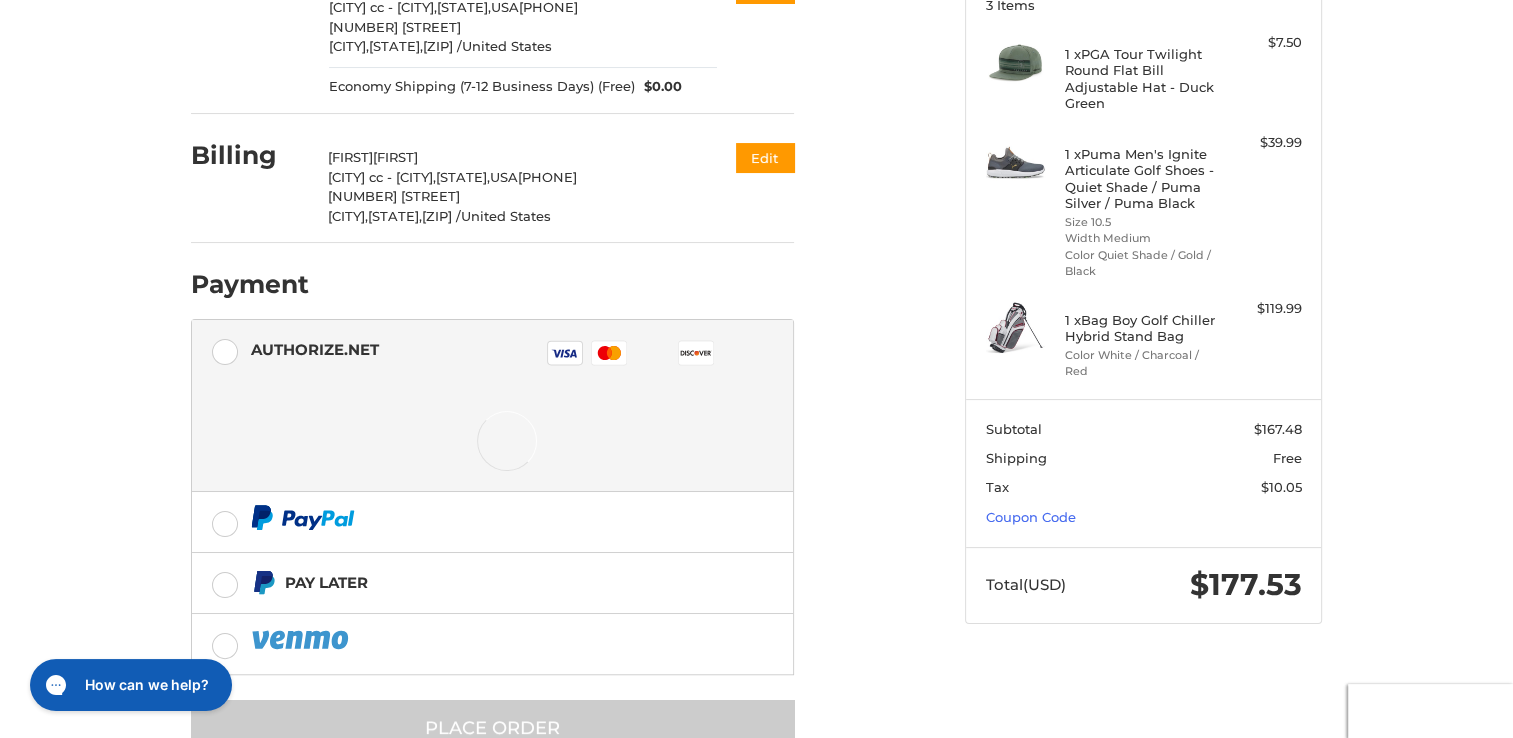 scroll, scrollTop: 356, scrollLeft: 0, axis: vertical 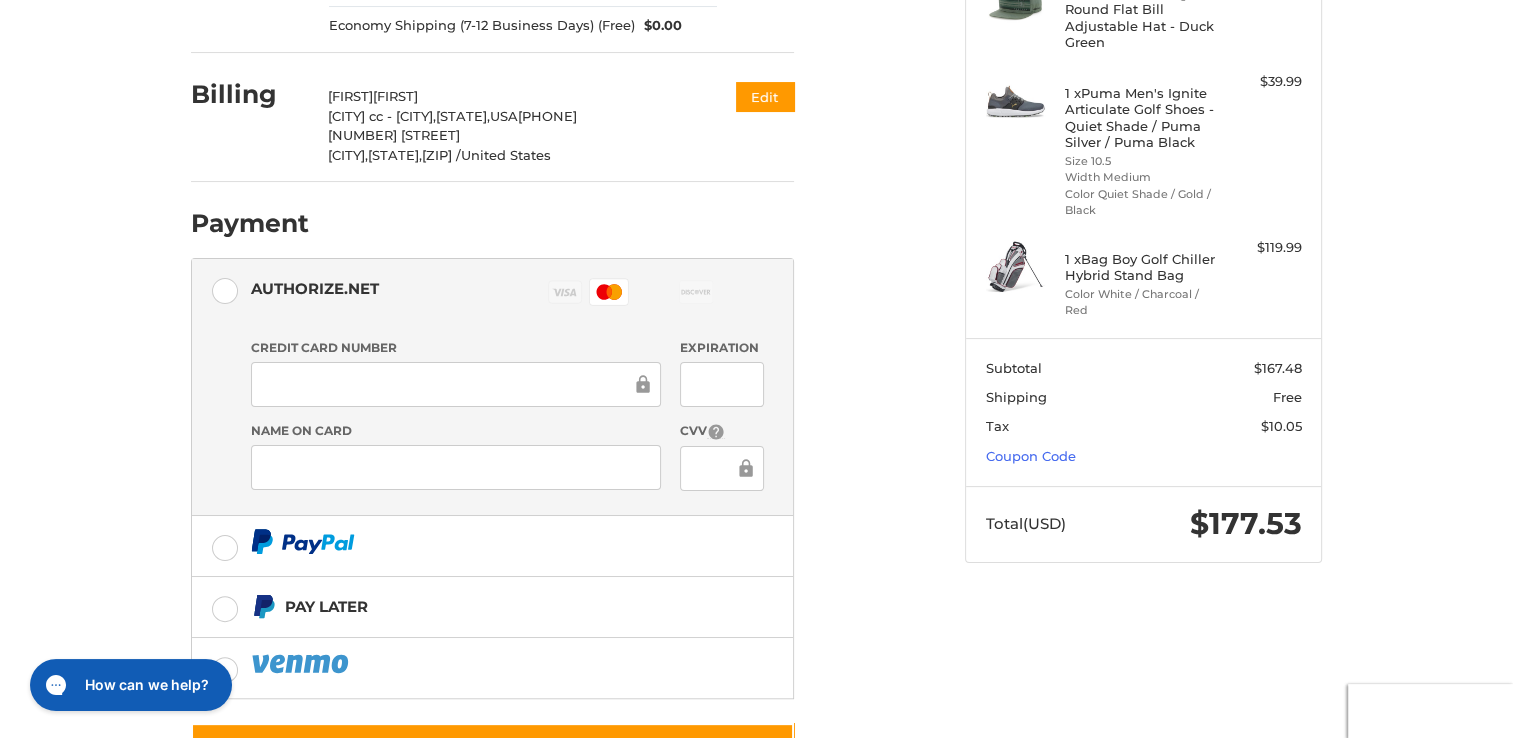 click on "[EMAIL] [FIRST]  [LAST] [CITY] cc - [CITY],[STATE],USA  [PHONE] [NUMBER] [STREET]  [CITY],  [STATE],  [ZIP] /  United States  [FIRST]  [LAST] [CITY] cc - [CITY],[STATE],USA  [PHONE] [NUMBER] [STREET]  [CITY],  [STATE],  [ZIP] /  United States" at bounding box center (563, 304) 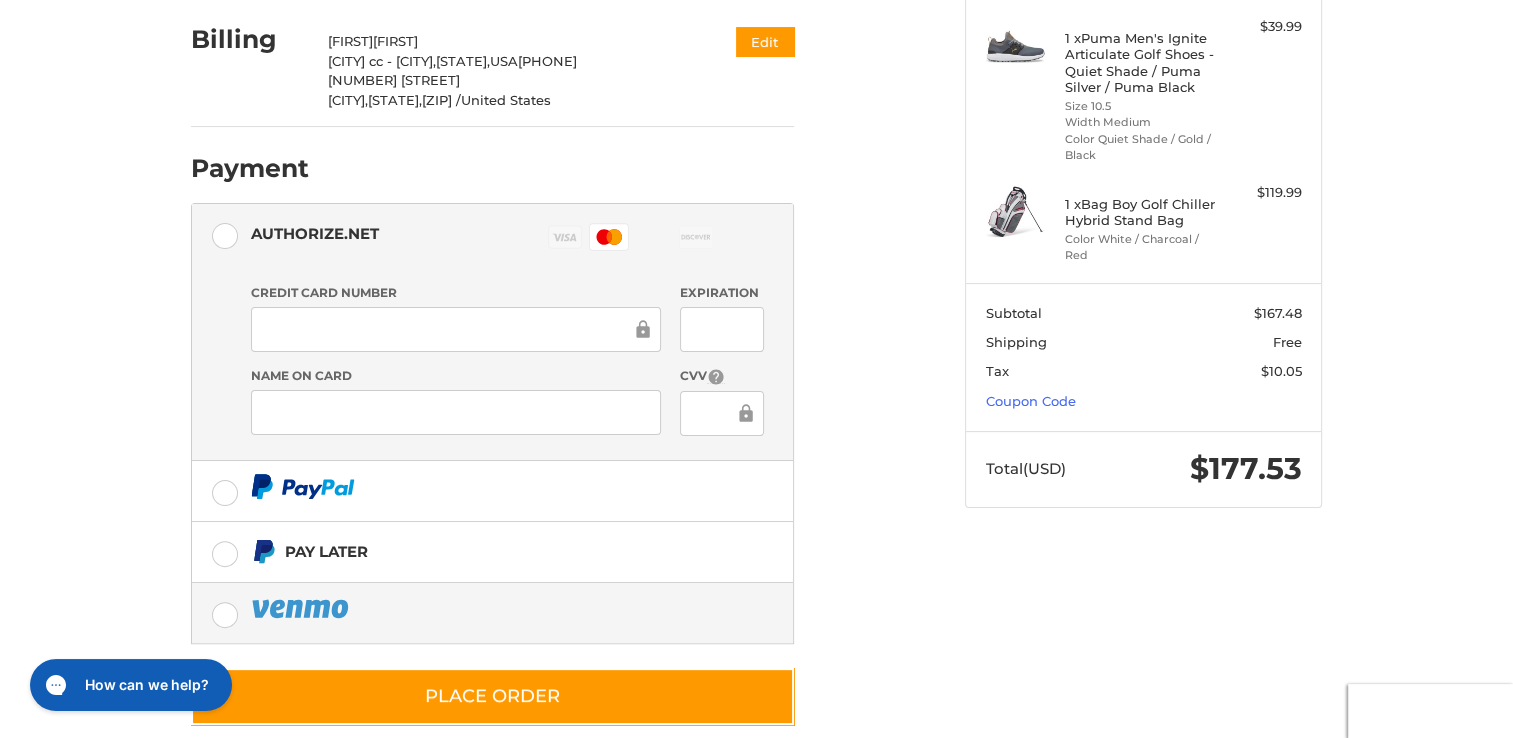 scroll, scrollTop: 441, scrollLeft: 0, axis: vertical 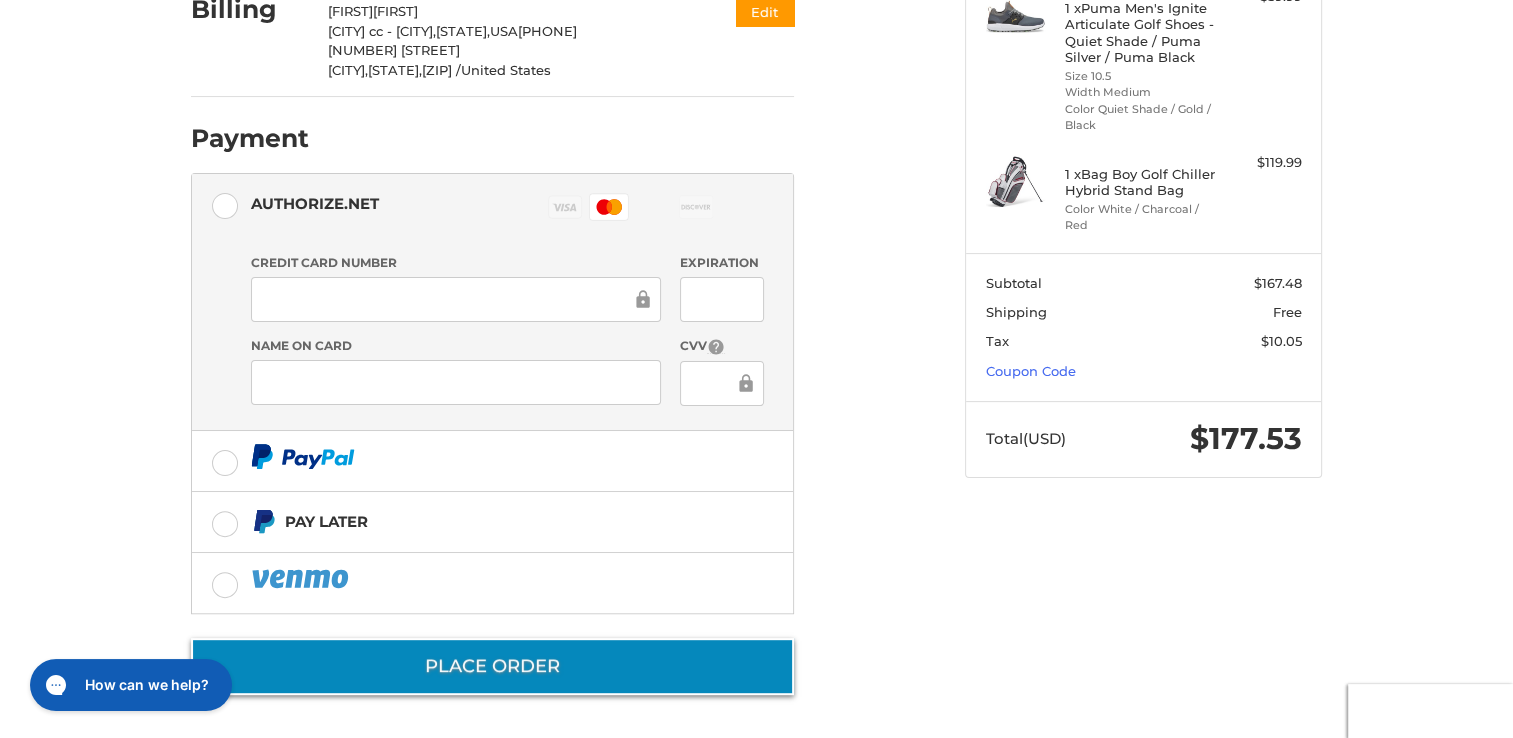click on "Place Order" at bounding box center (492, 666) 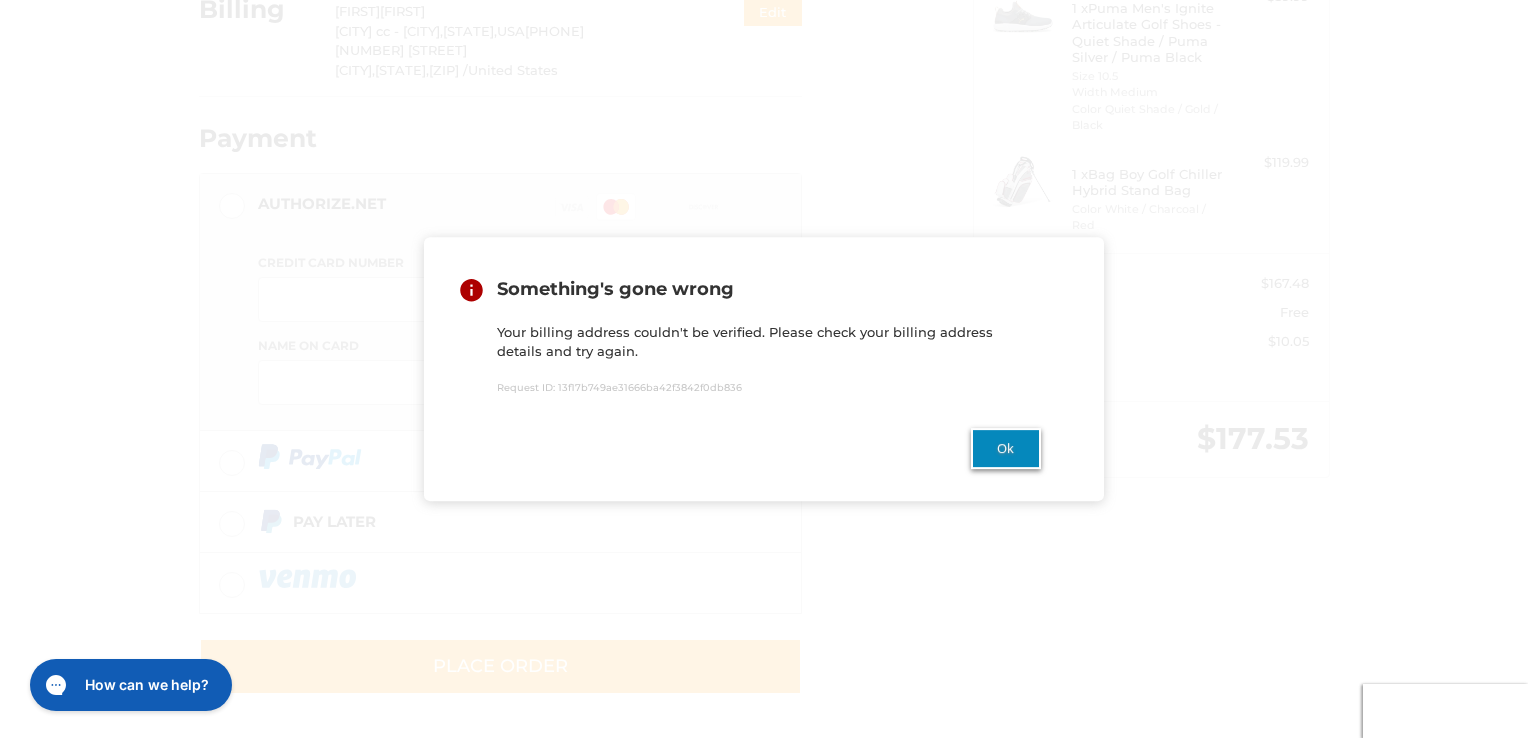 click on "Ok" at bounding box center [1006, 448] 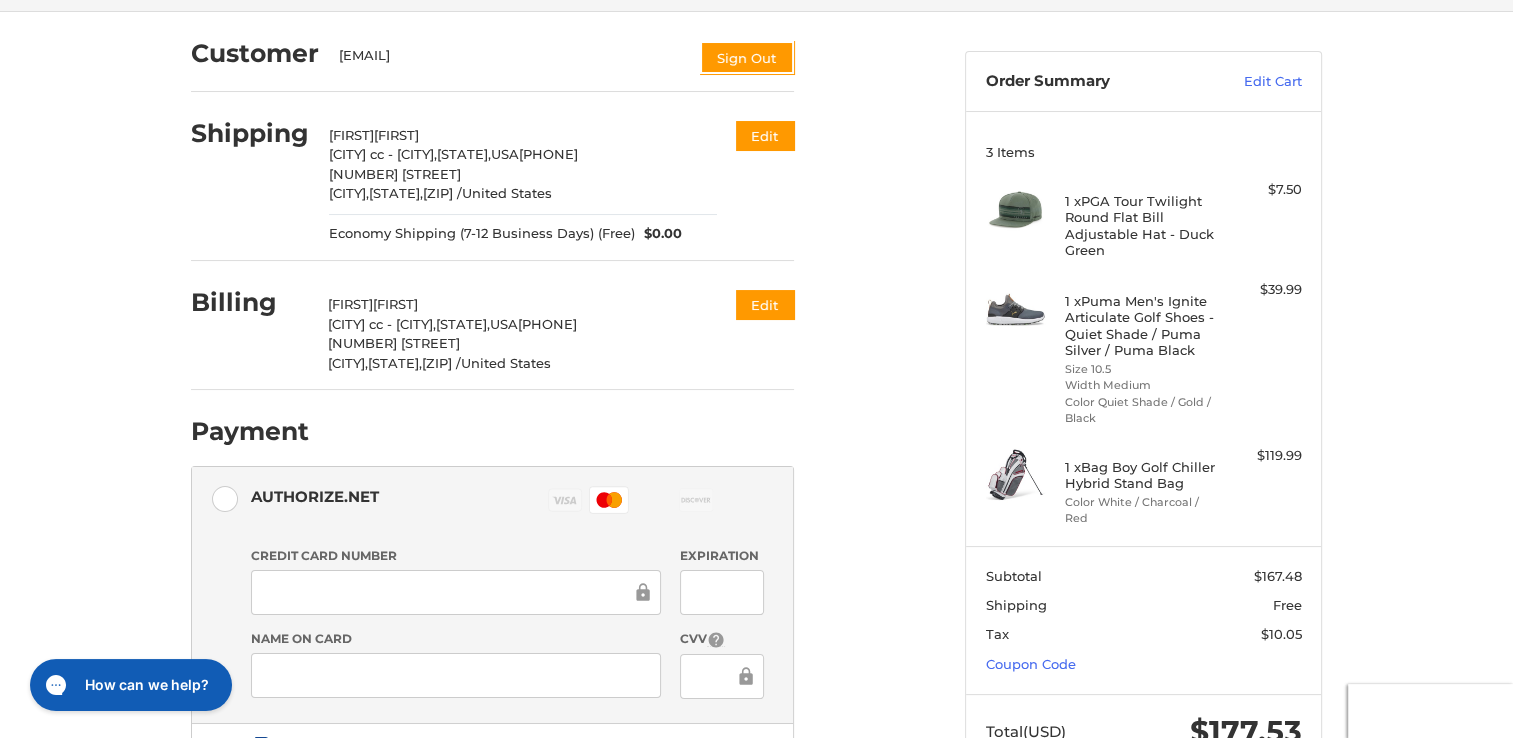 scroll, scrollTop: 141, scrollLeft: 0, axis: vertical 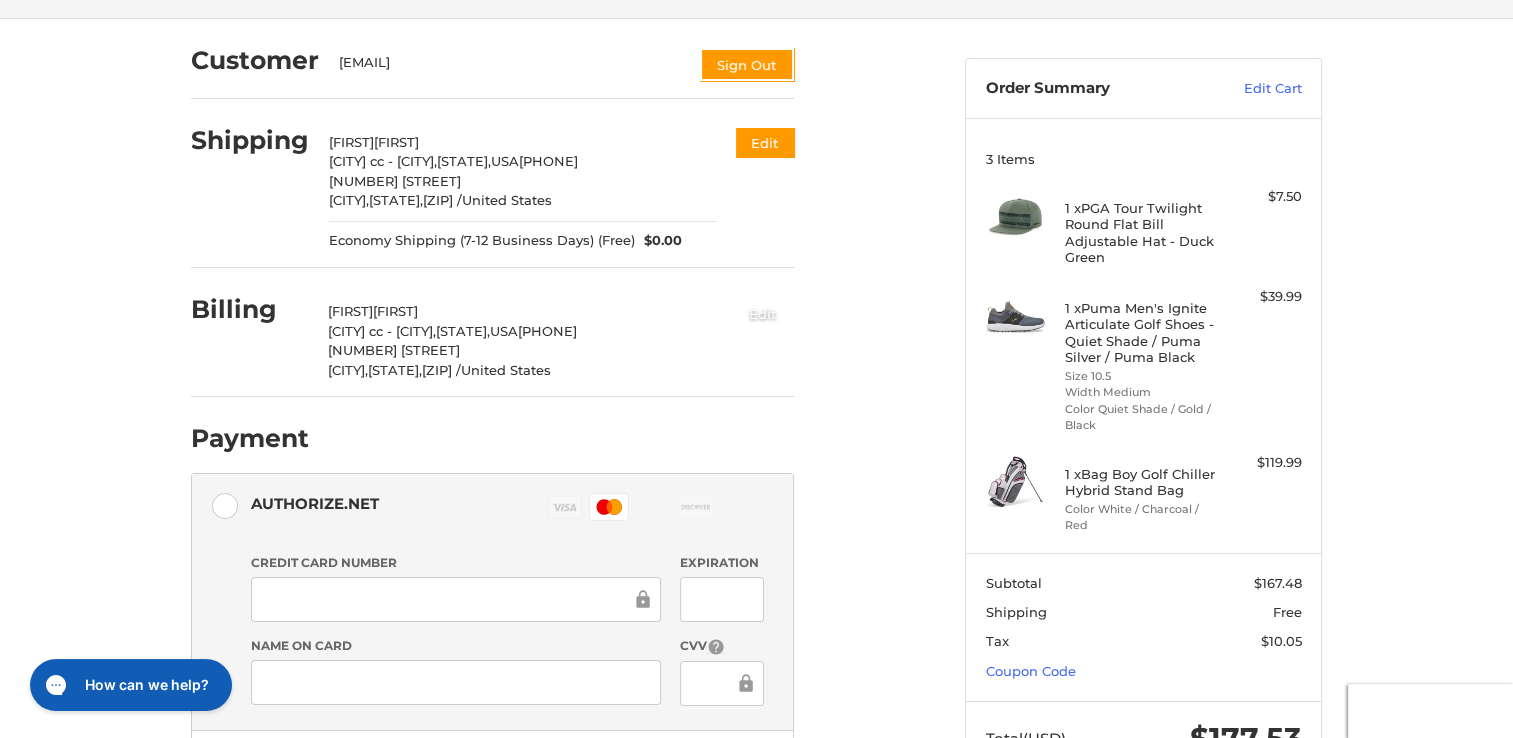 click on "Edit" at bounding box center [763, 313] 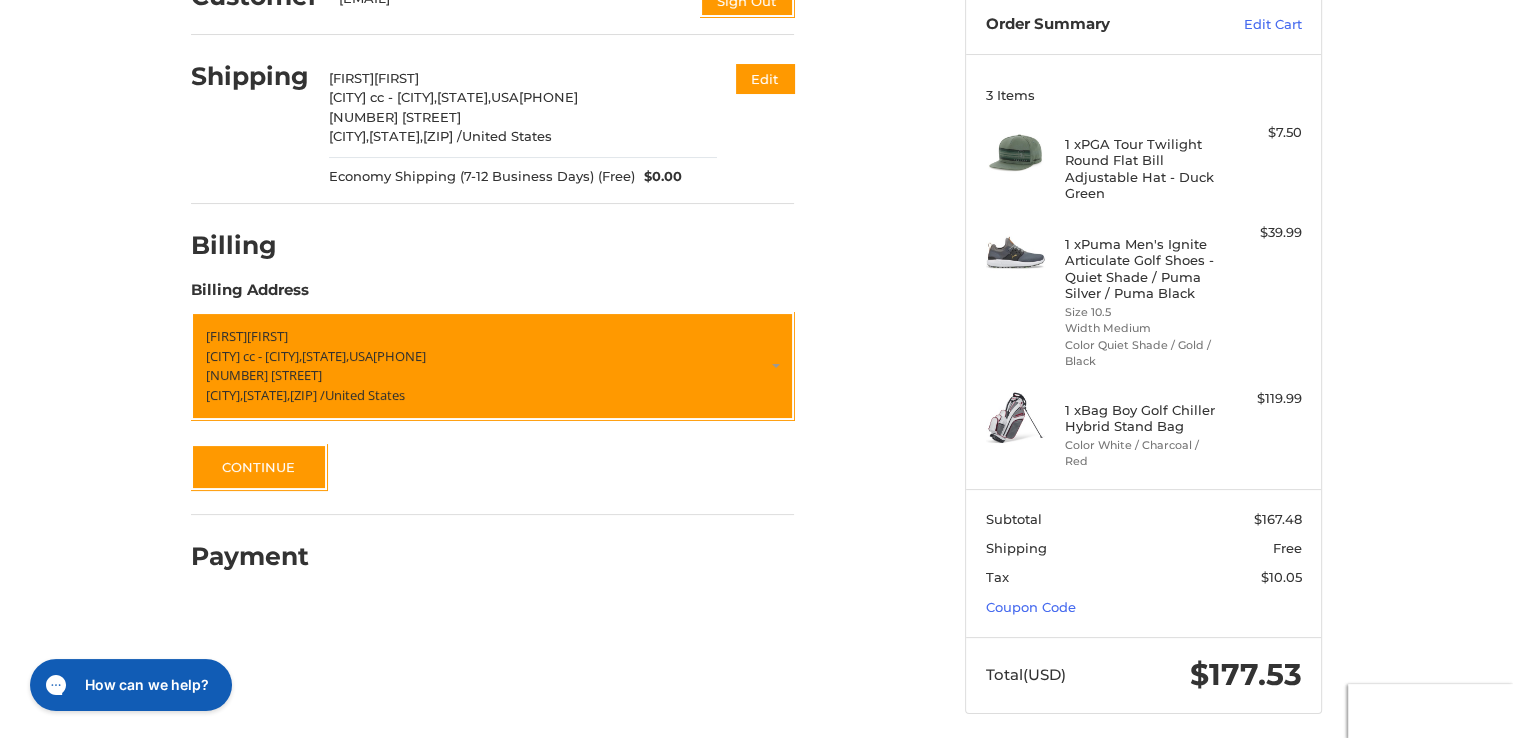 scroll, scrollTop: 218, scrollLeft: 0, axis: vertical 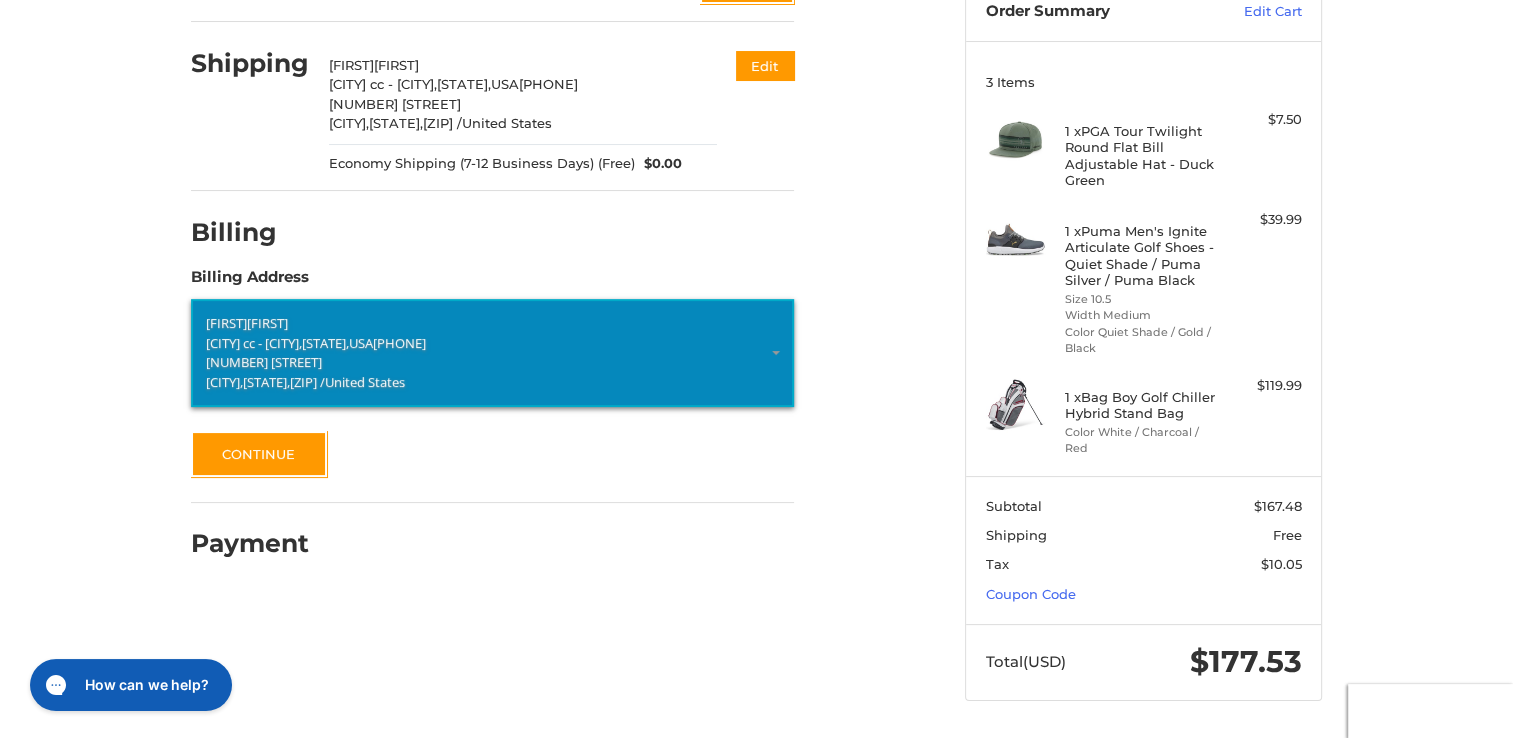 click on "[ZIP] /" at bounding box center [307, 381] 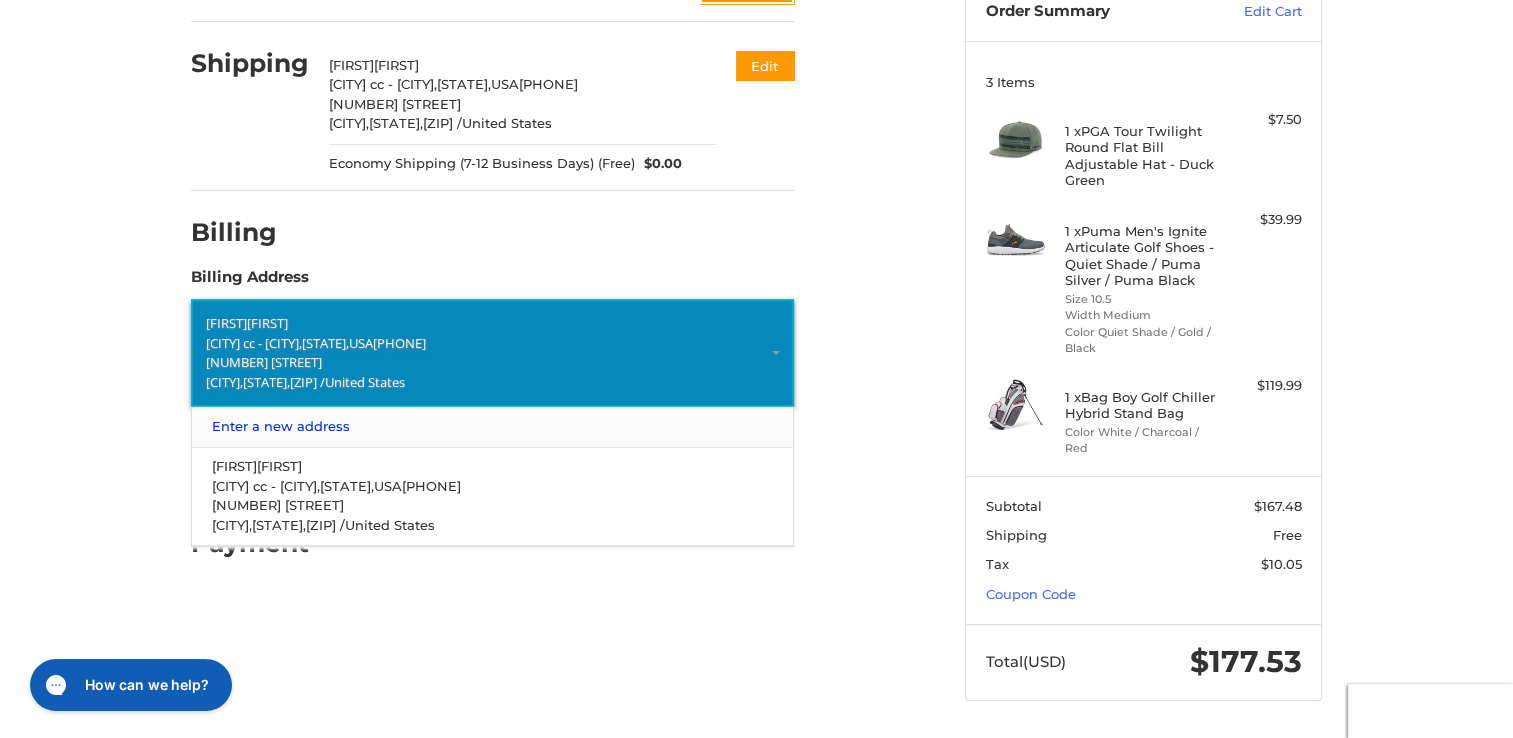 click on "Enter a new address" at bounding box center [493, 426] 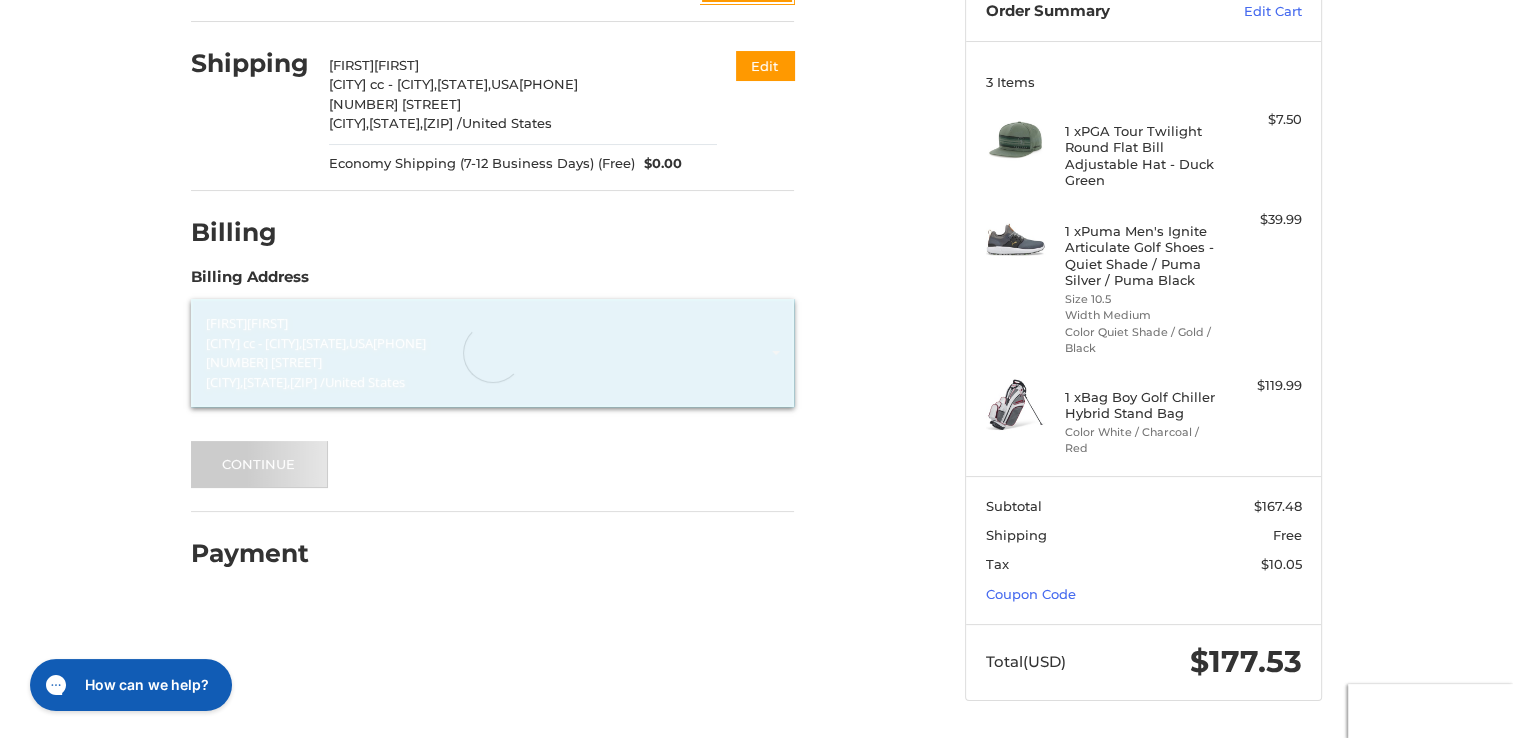 select on "**" 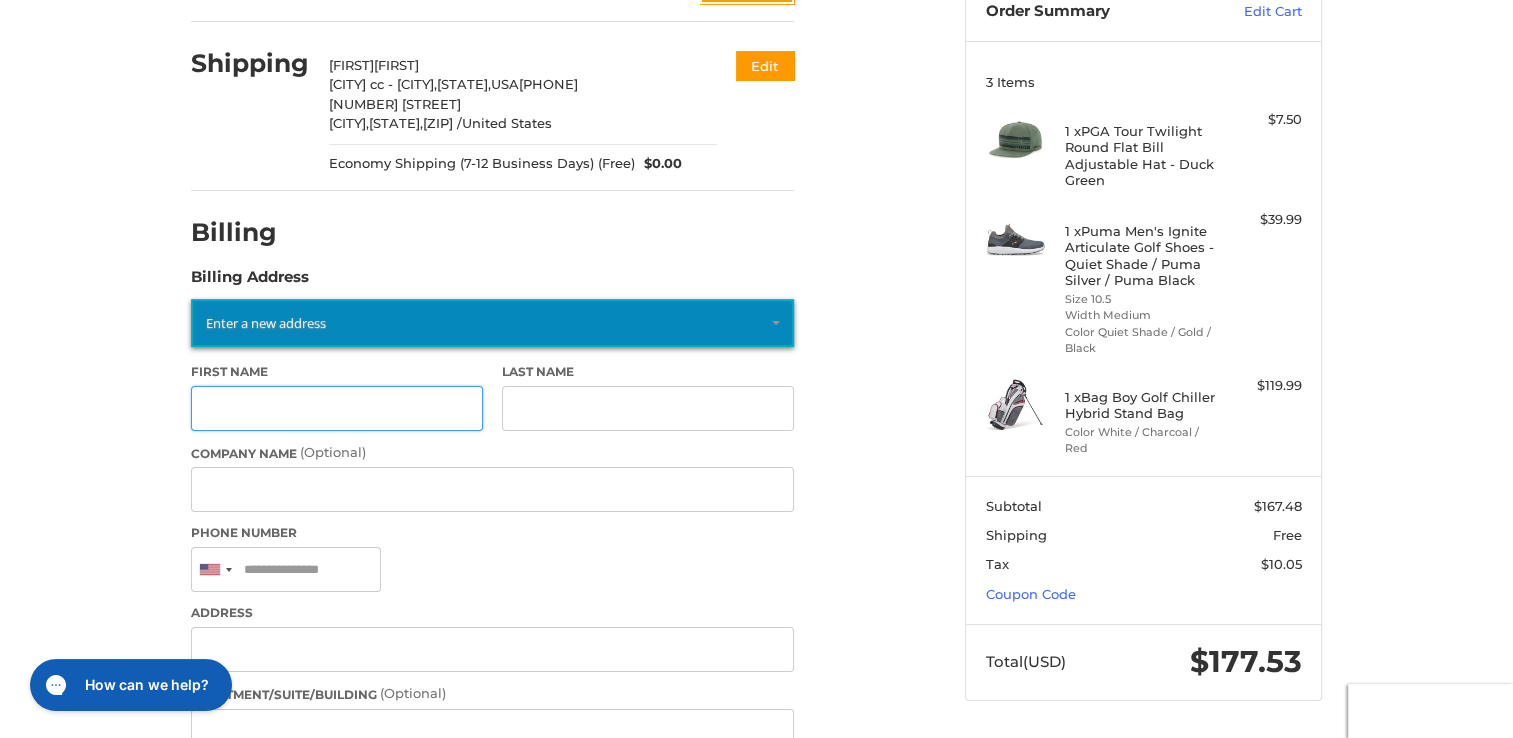 click on "First Name" at bounding box center (337, 408) 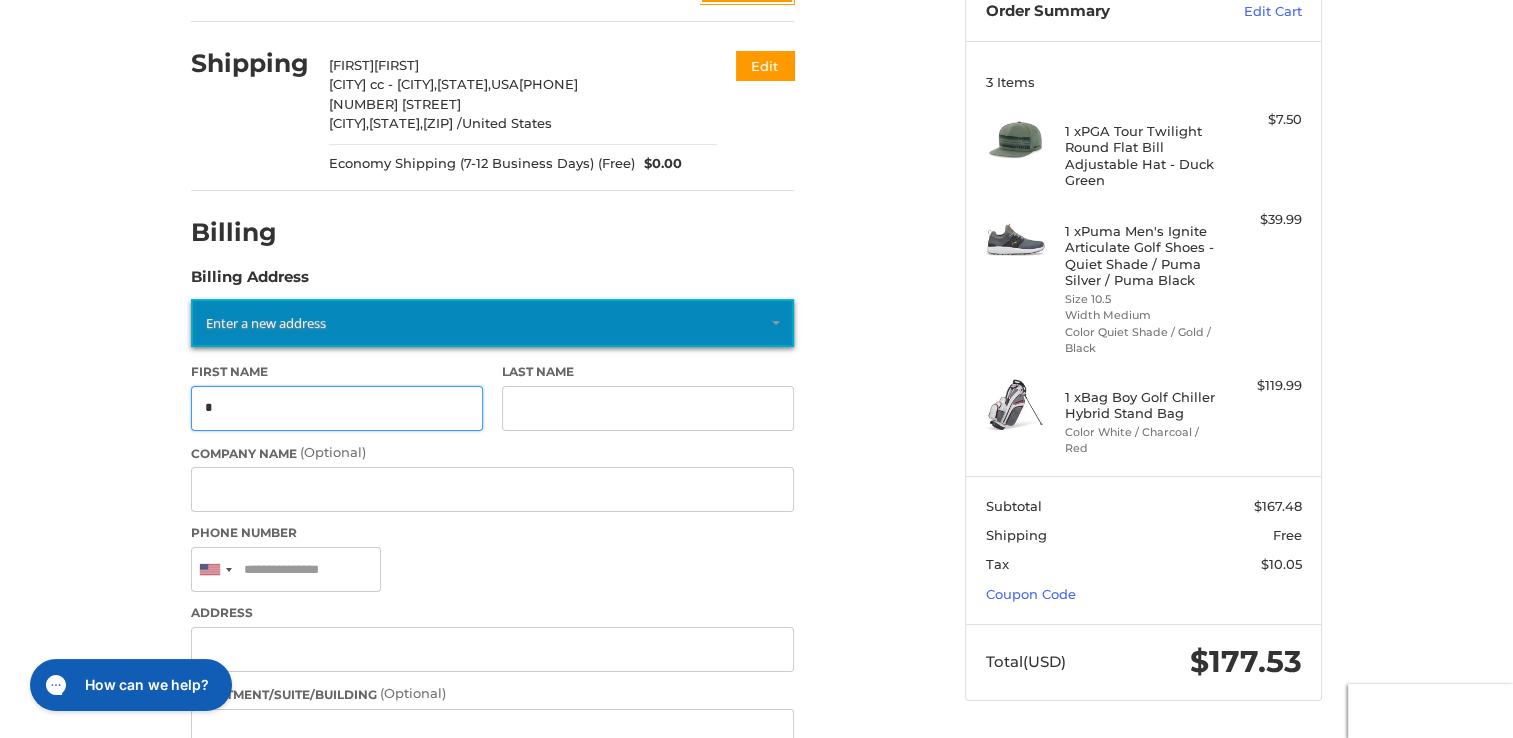 type on "*" 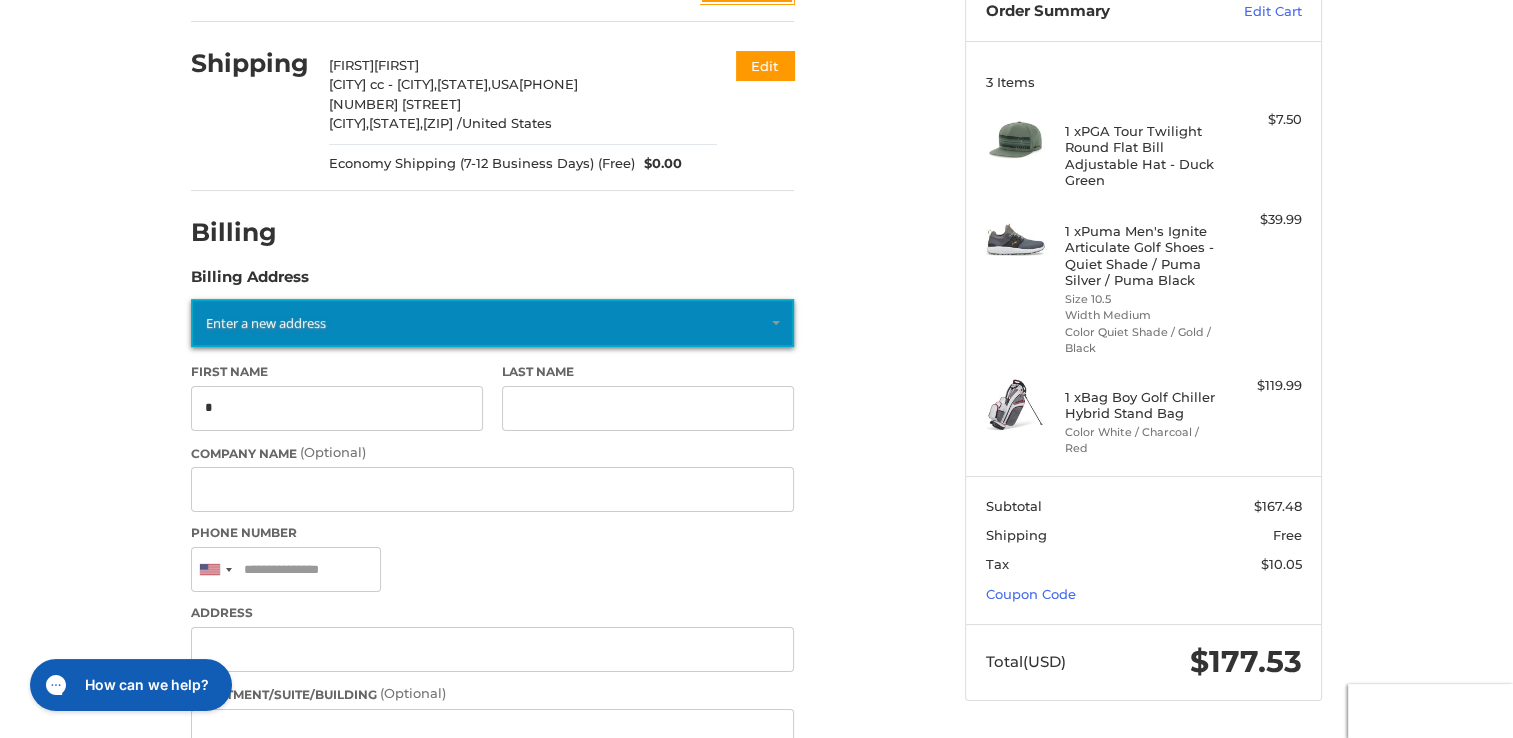 click on "[EMAIL] [FIRST]  [LAST] [CITY] cc - [CITY],[STATE],USA  [PHONE] [NUMBER] [STREET]  [CITY],  [STATE],  [ZIP] /  United States" at bounding box center (756, 589) 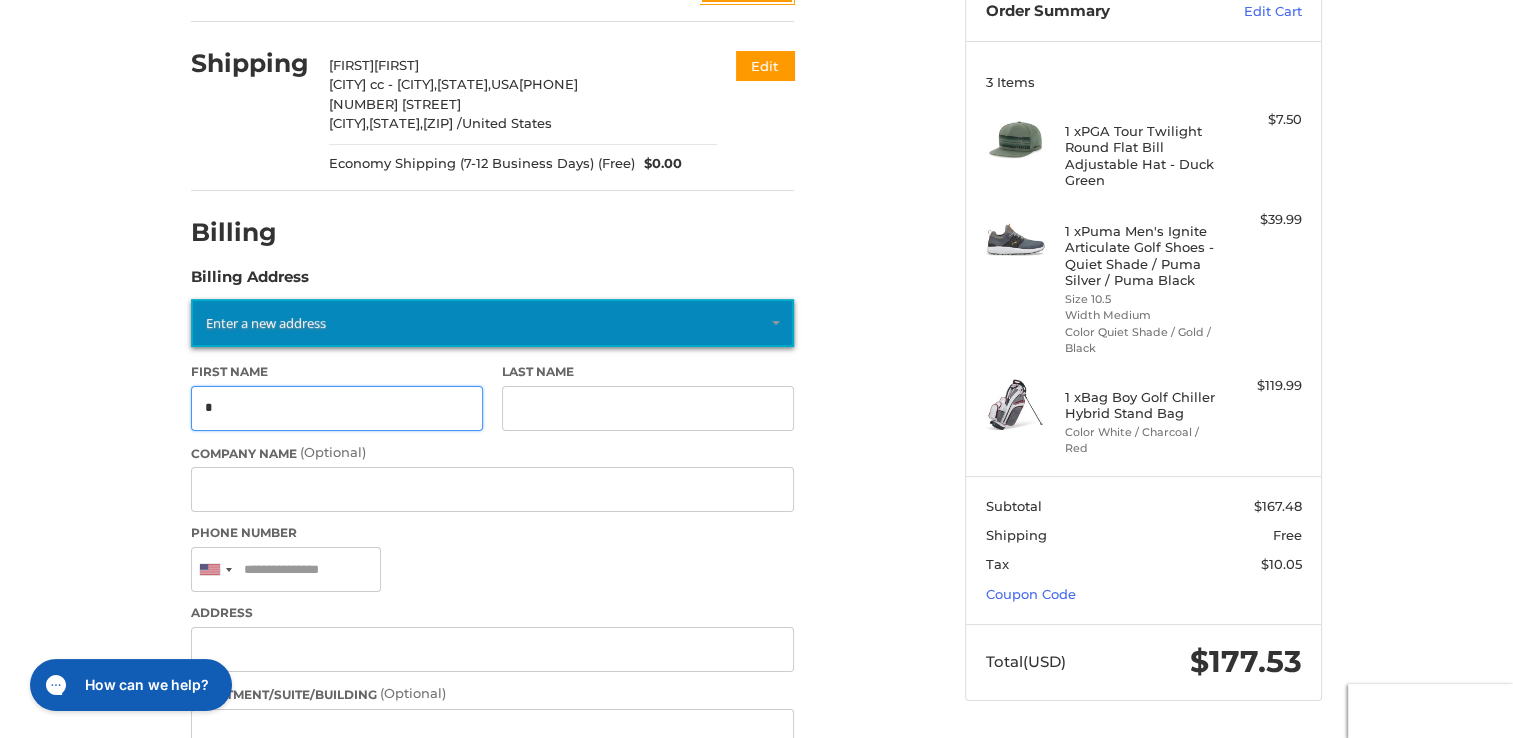 click on "*" at bounding box center [337, 408] 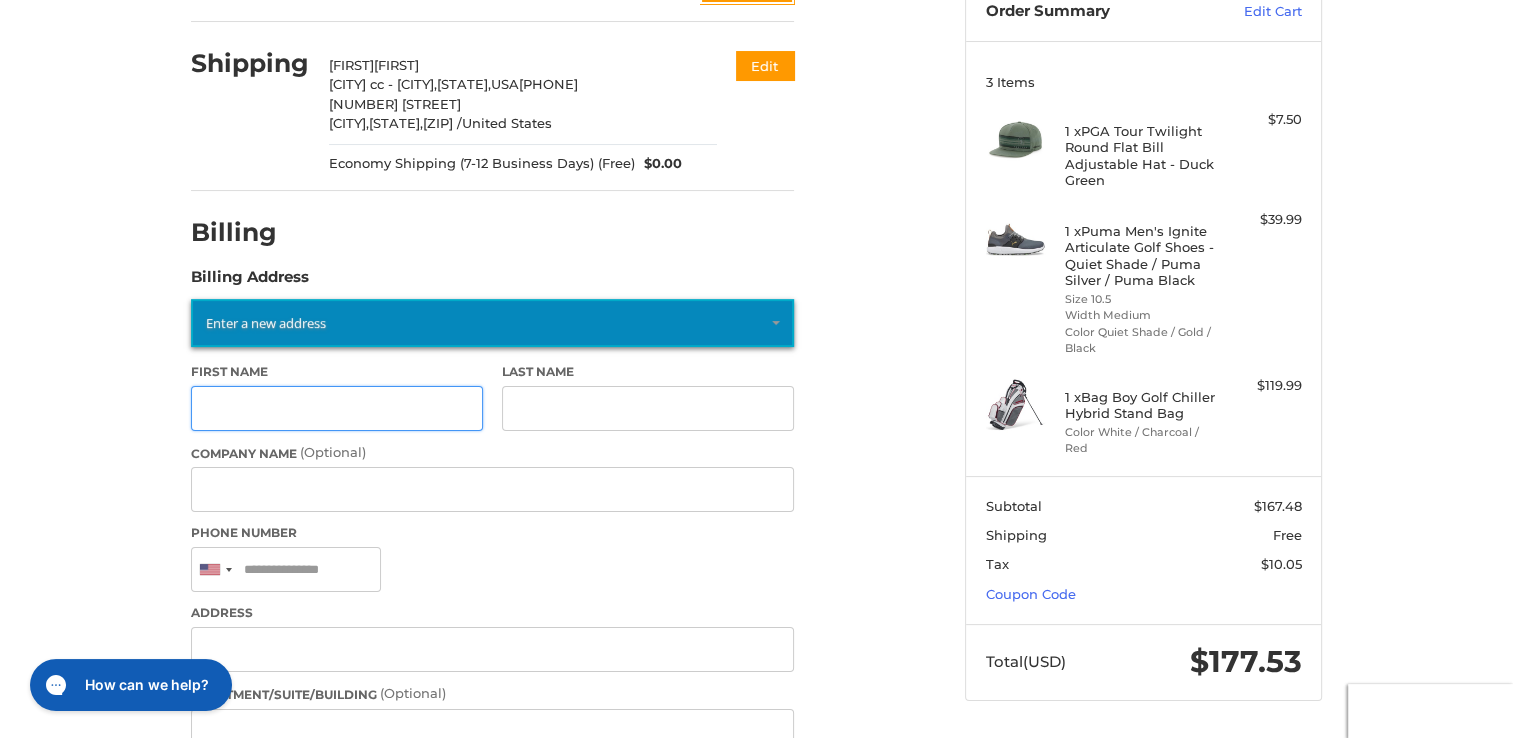 type 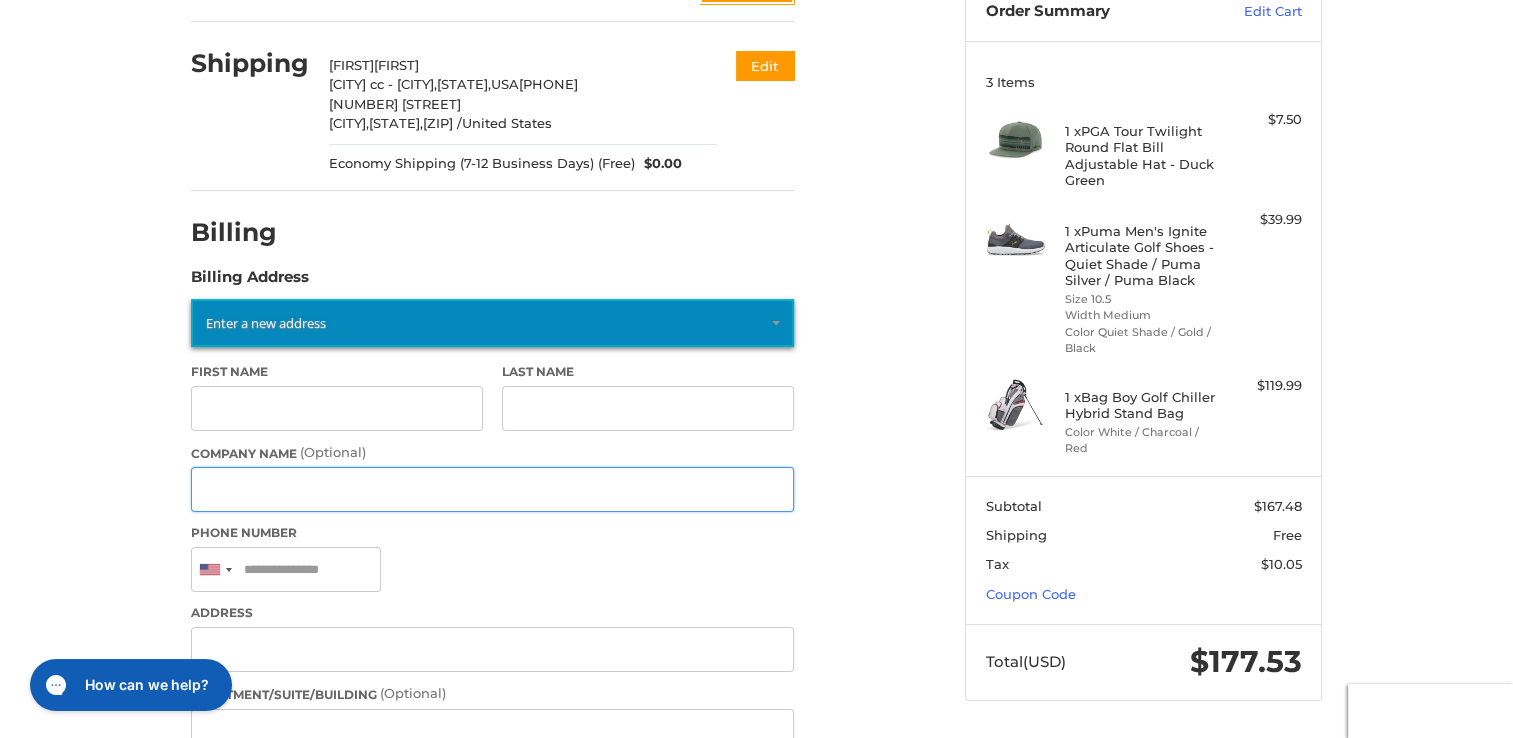 click on "Company Name   (Optional)" at bounding box center [492, 489] 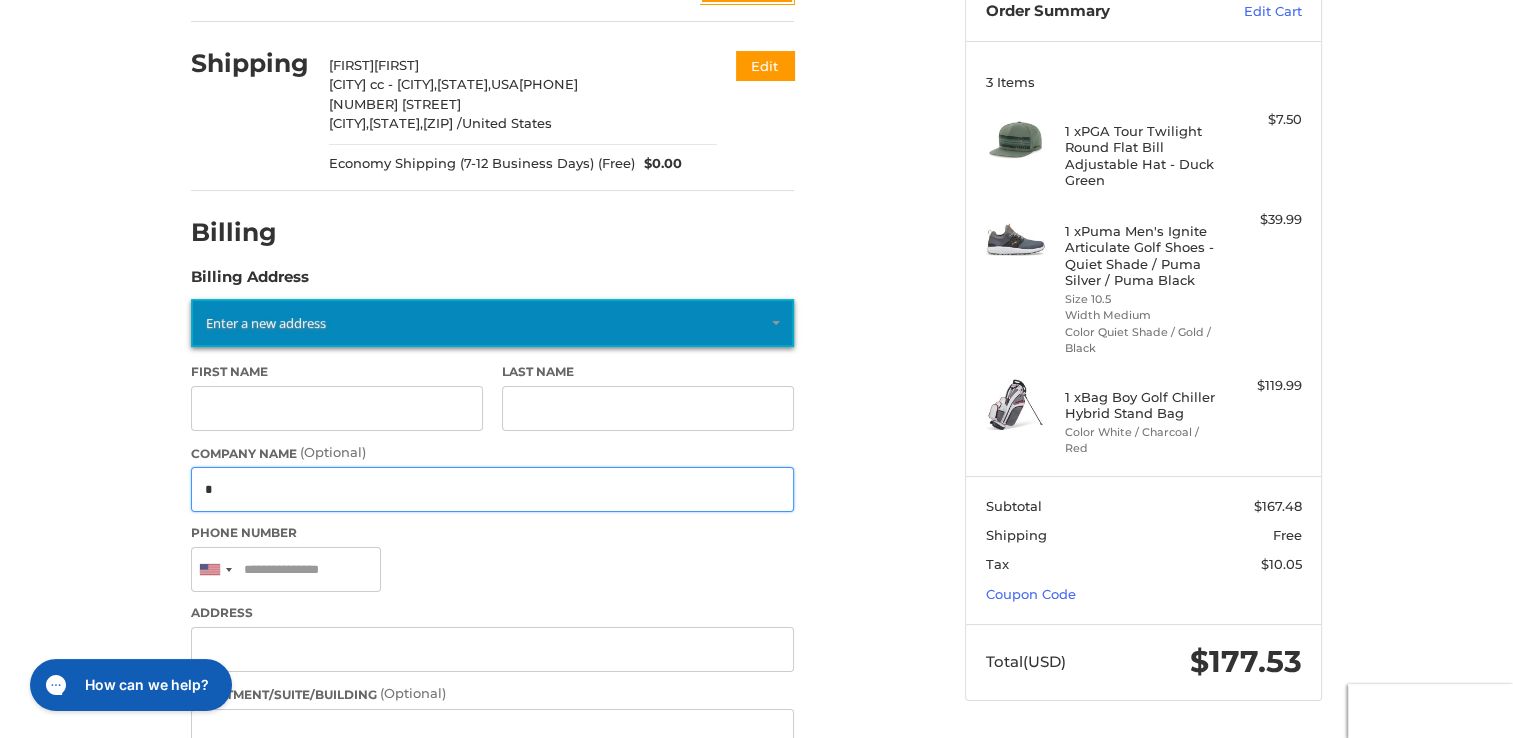 type on "**********" 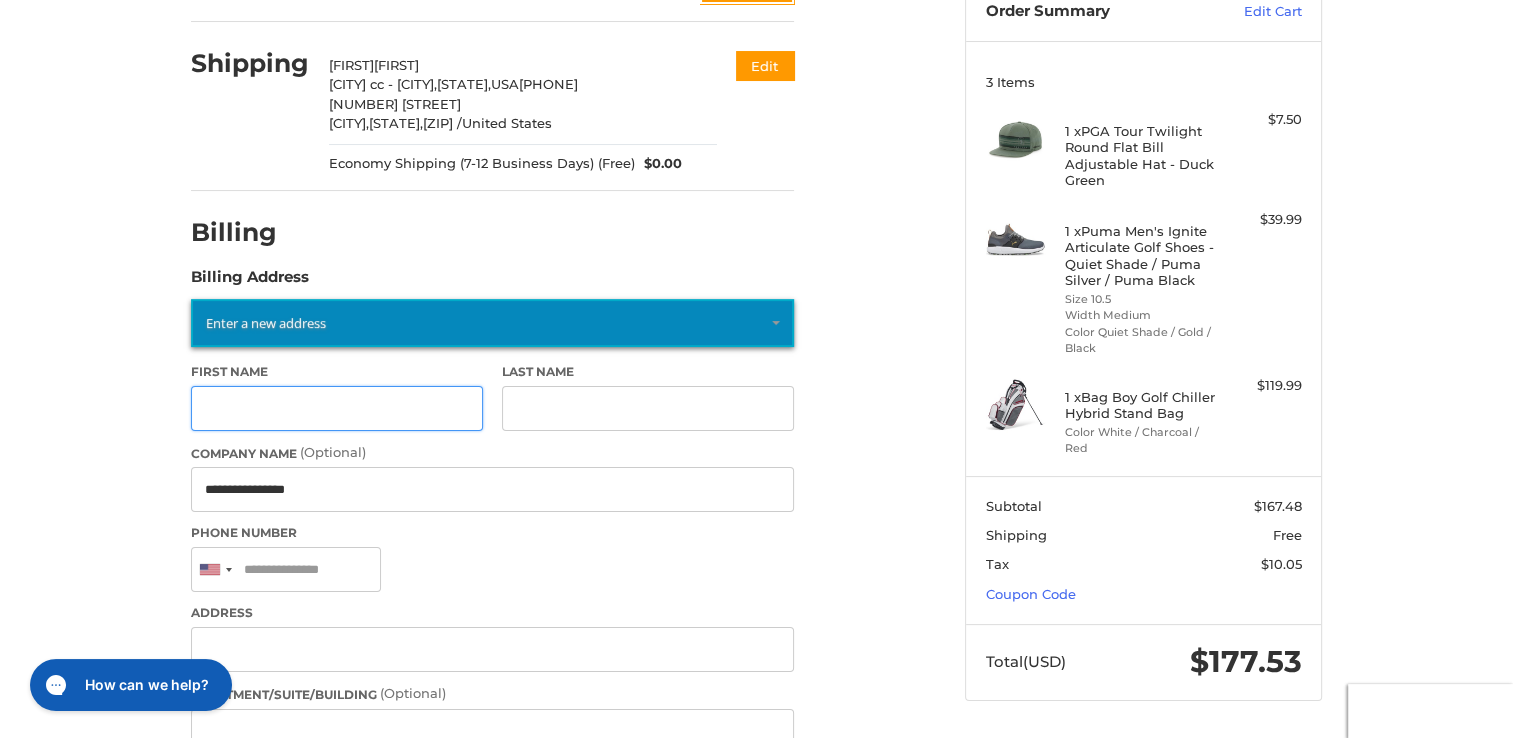 type on "*****" 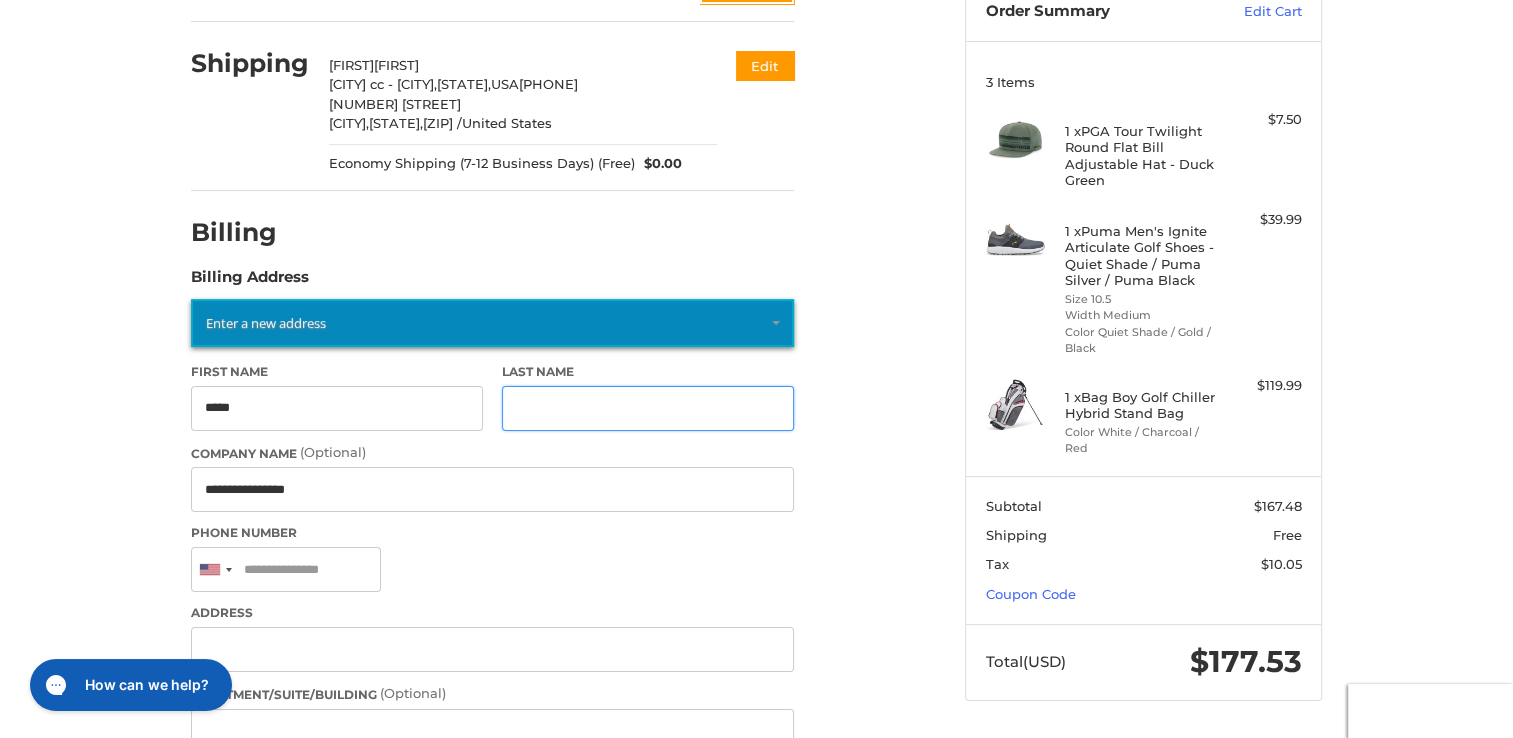 type on "******" 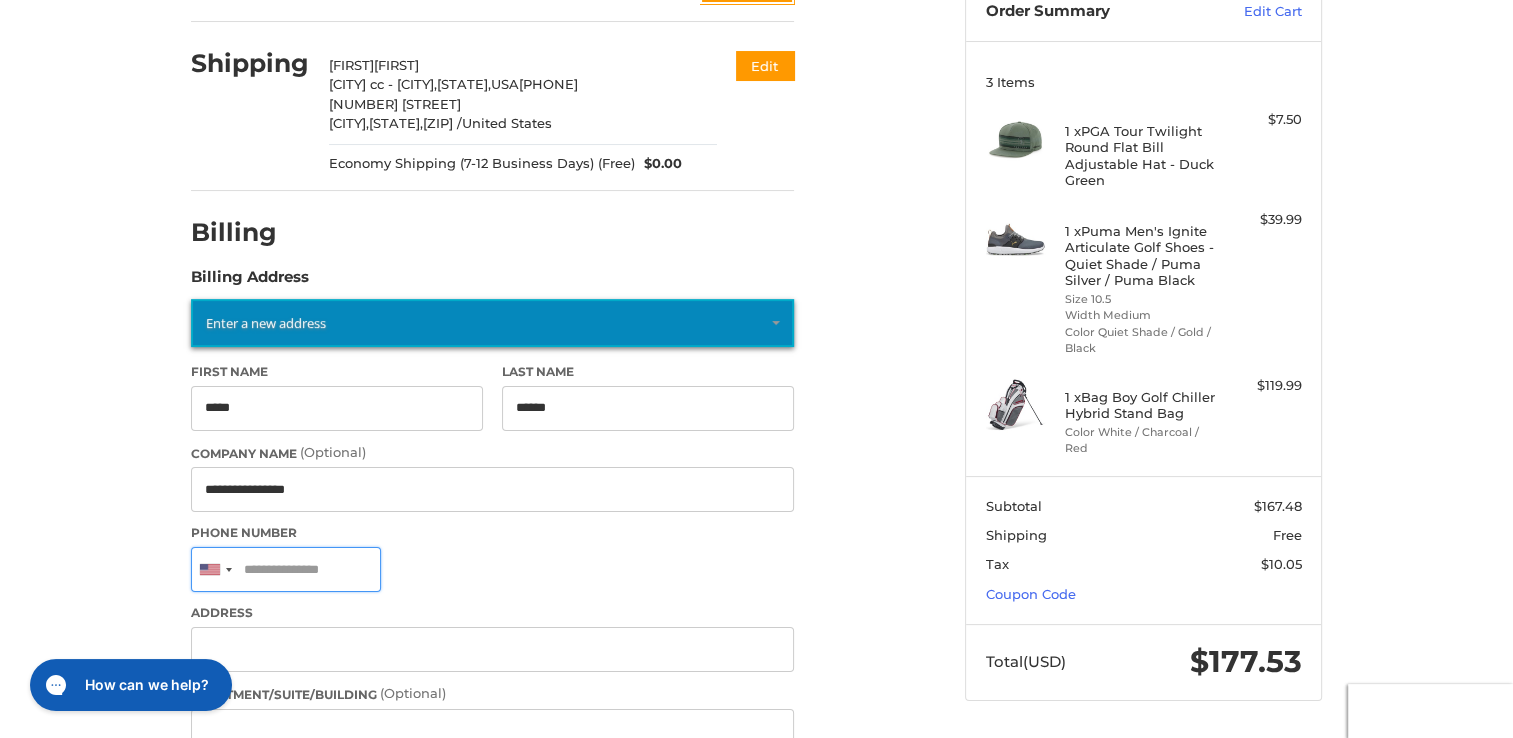 type on "**********" 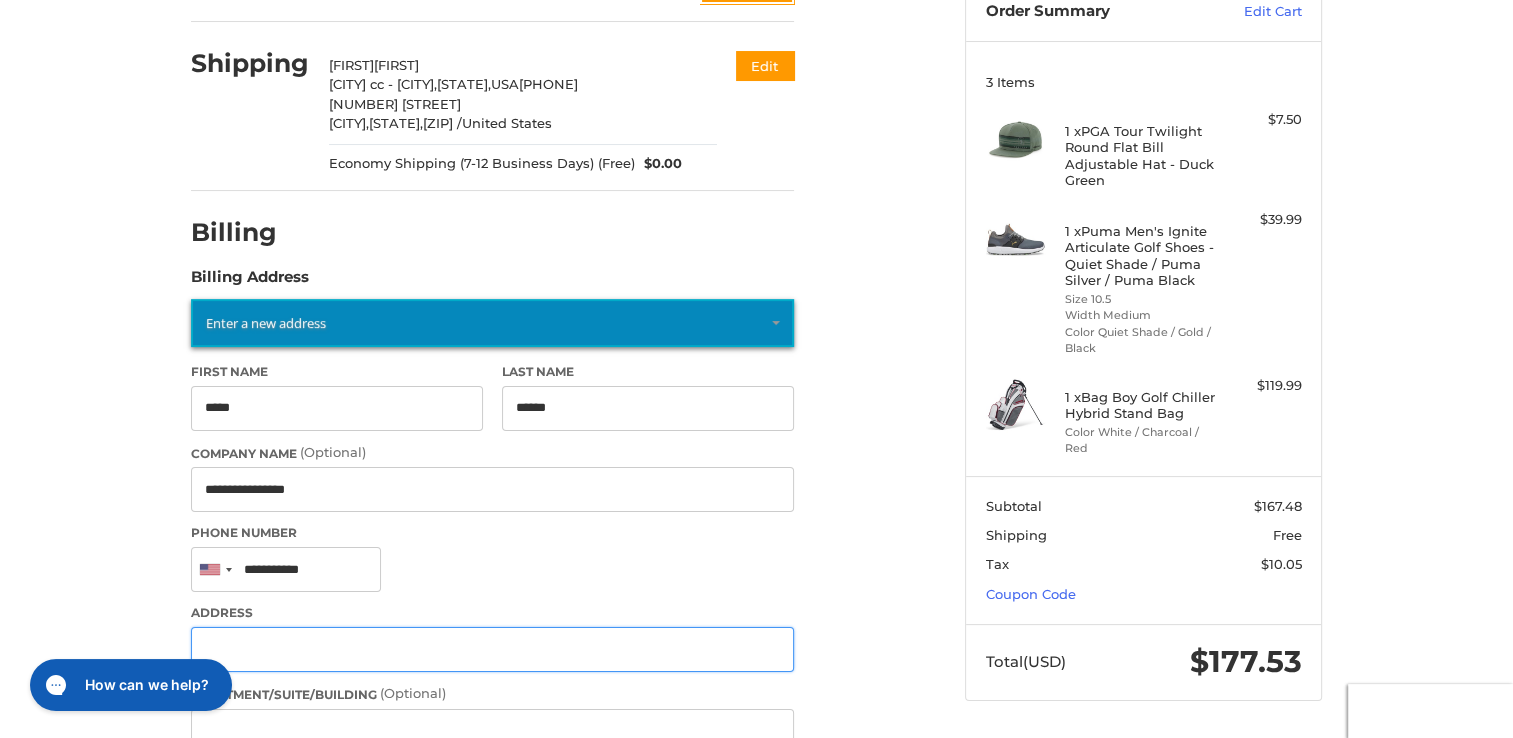 type on "**********" 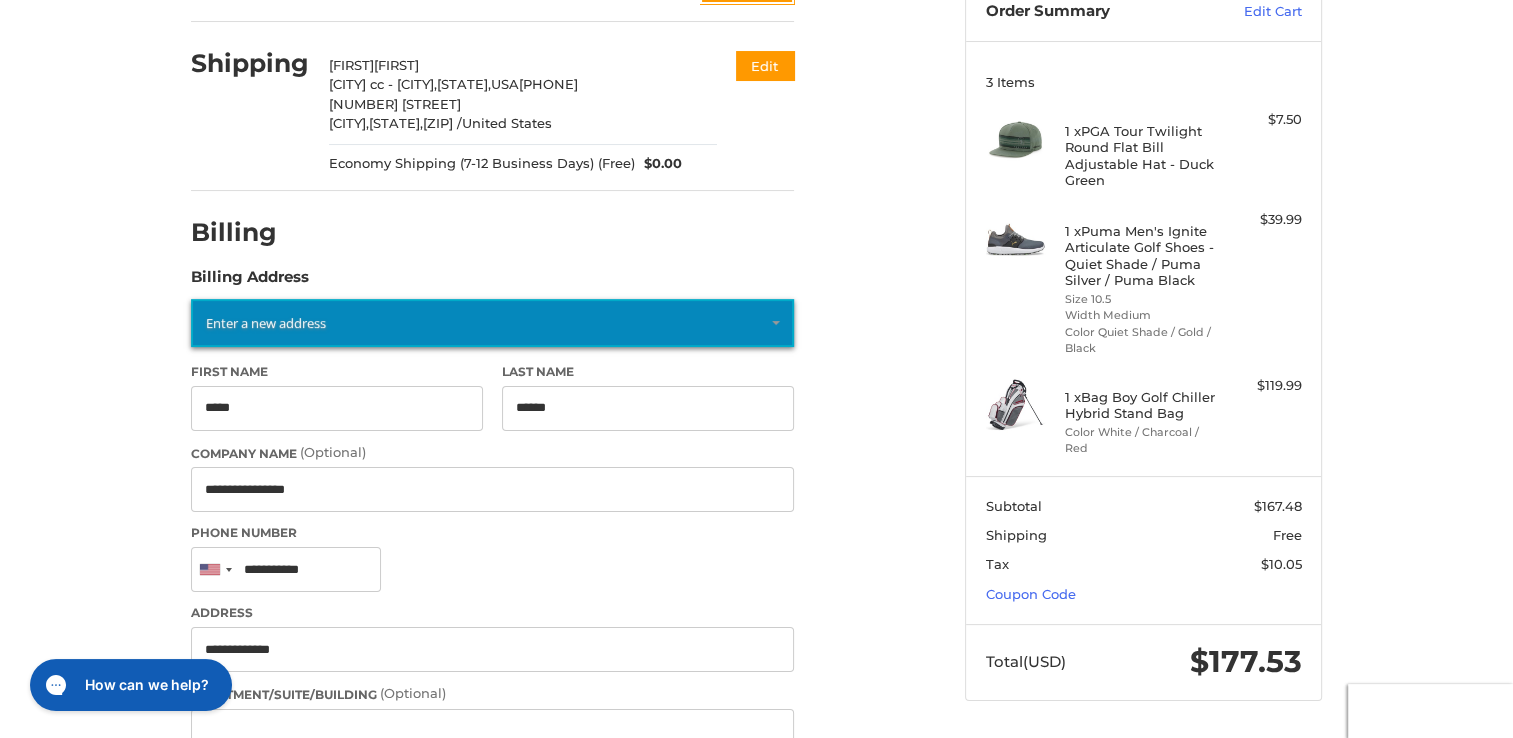 type on "*******" 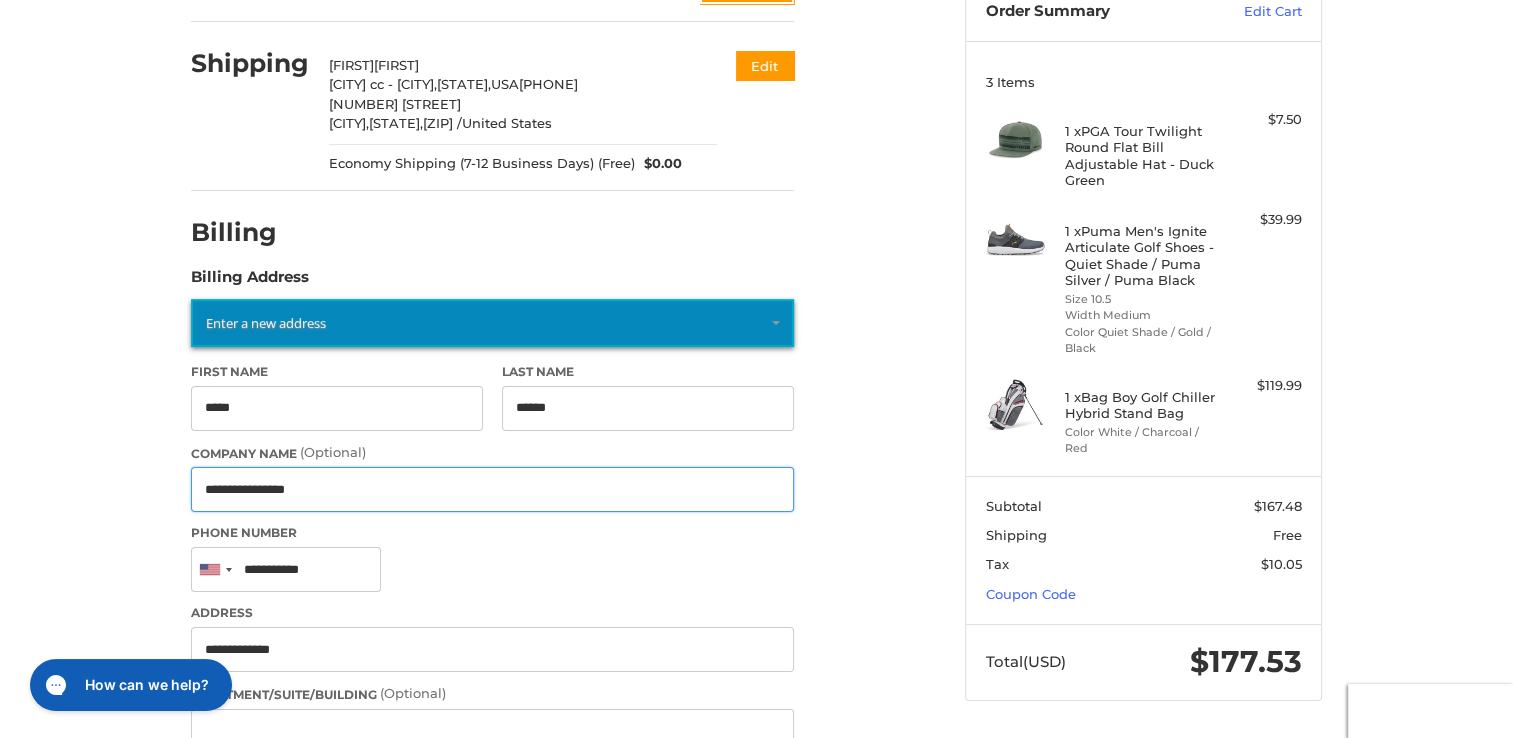 type on "**********" 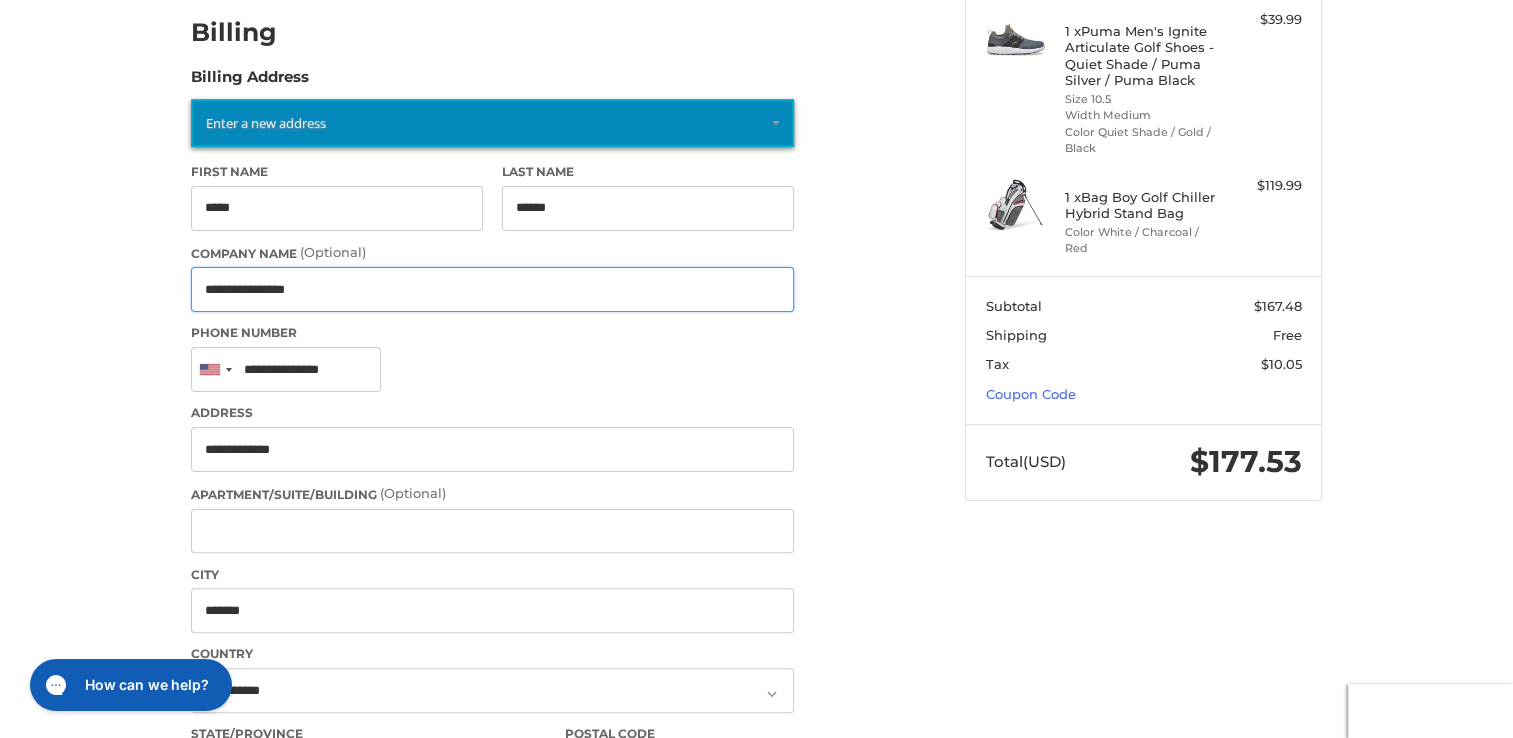 scroll, scrollTop: 518, scrollLeft: 0, axis: vertical 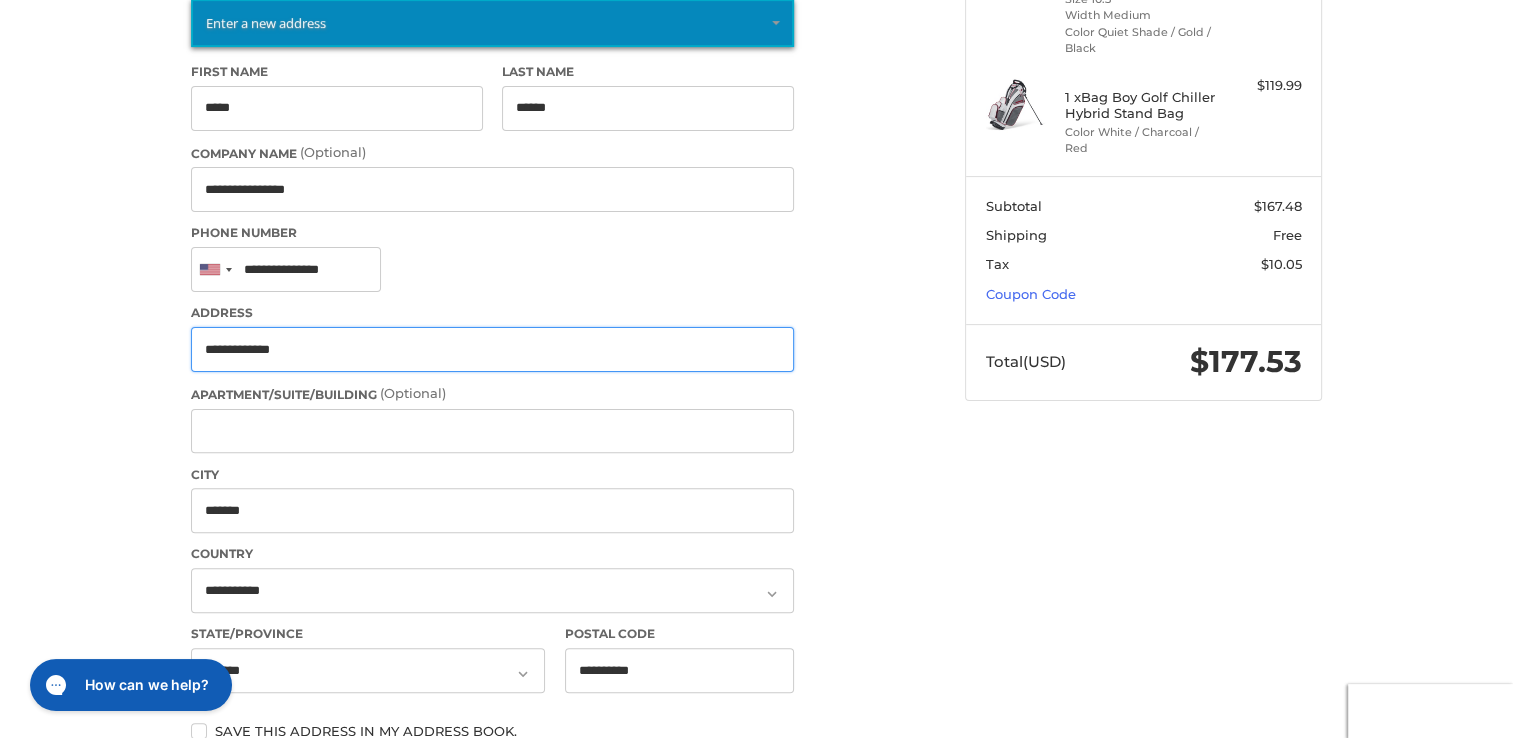 drag, startPoint x: 323, startPoint y: 350, endPoint x: 166, endPoint y: 354, distance: 157.05095 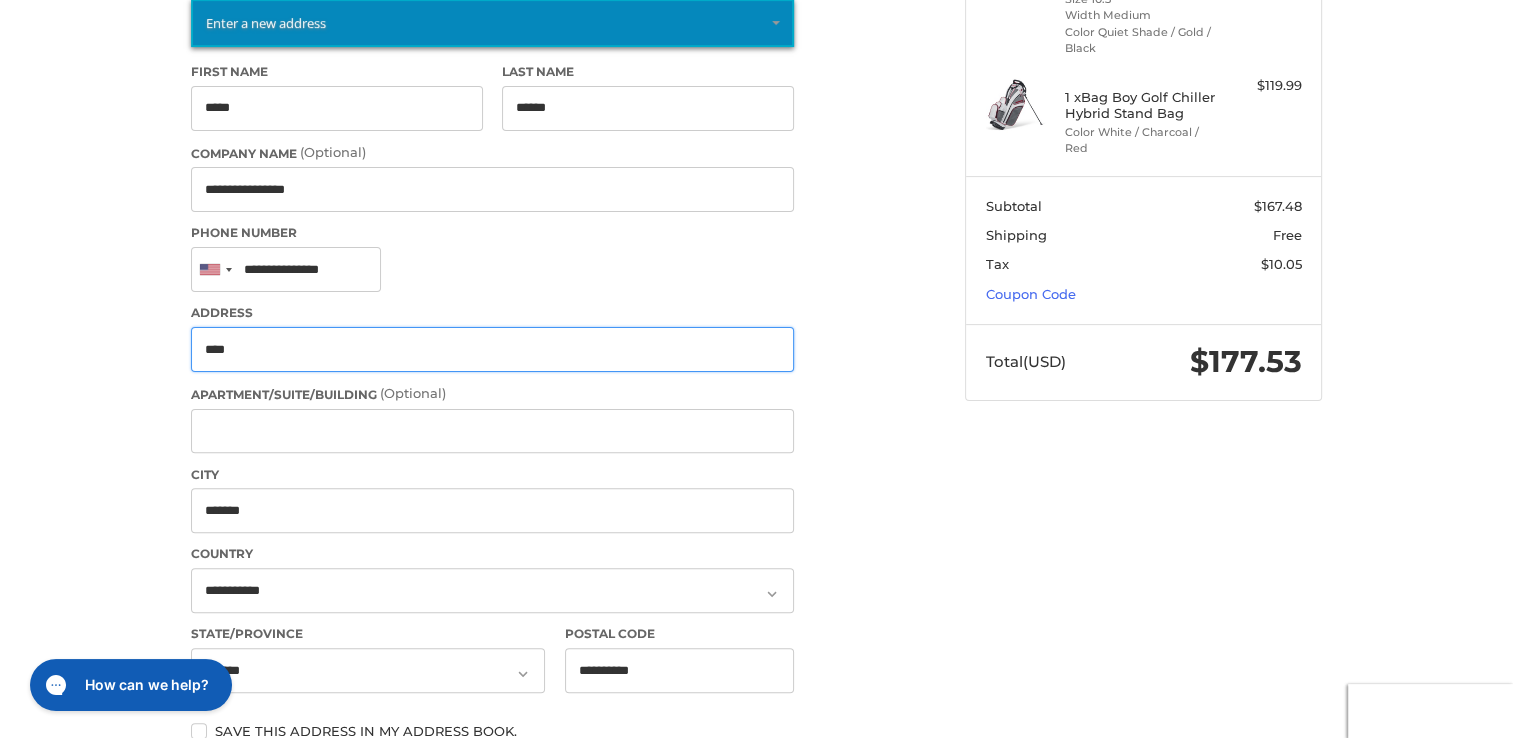 type on "**********" 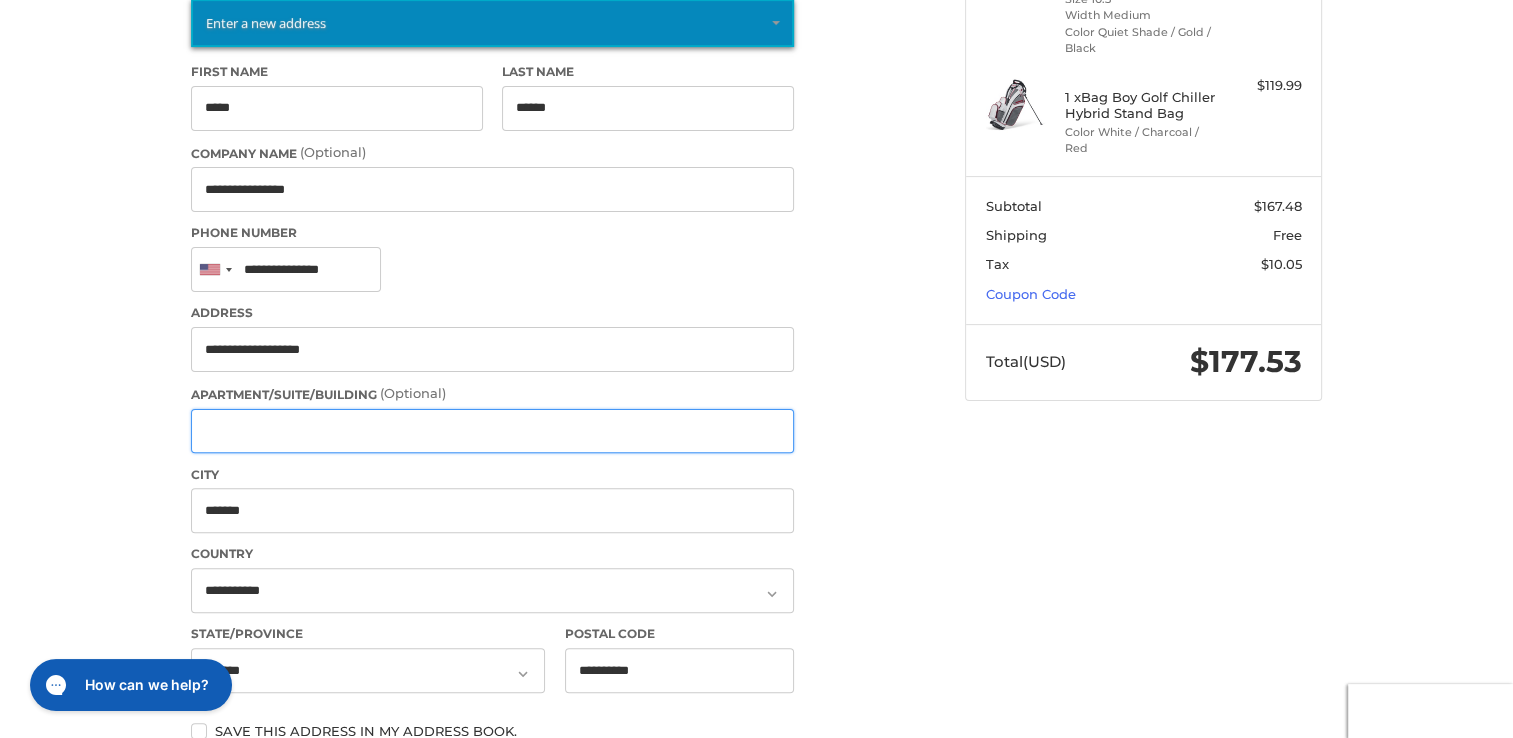 type on "**********" 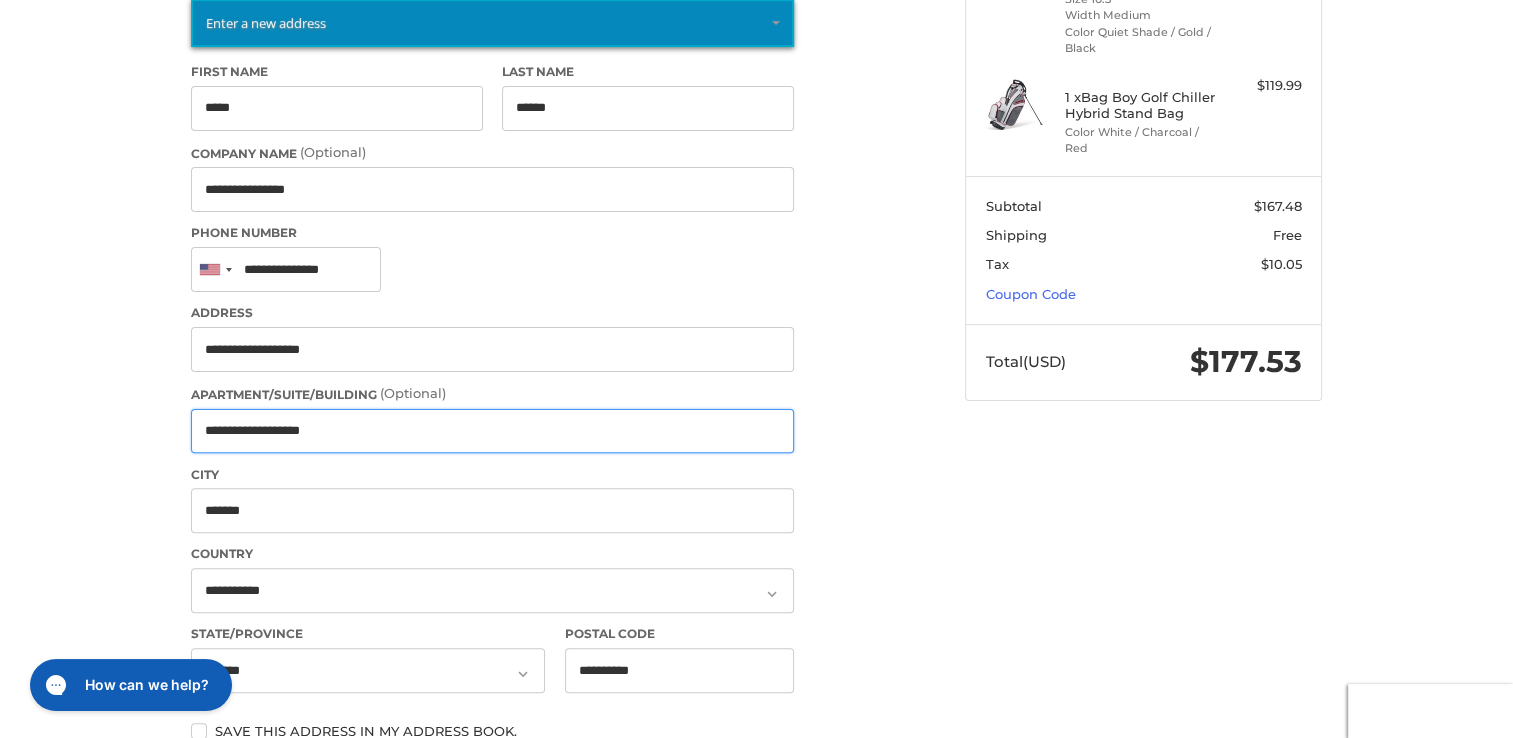 drag, startPoint x: 370, startPoint y: 426, endPoint x: 157, endPoint y: 420, distance: 213.08449 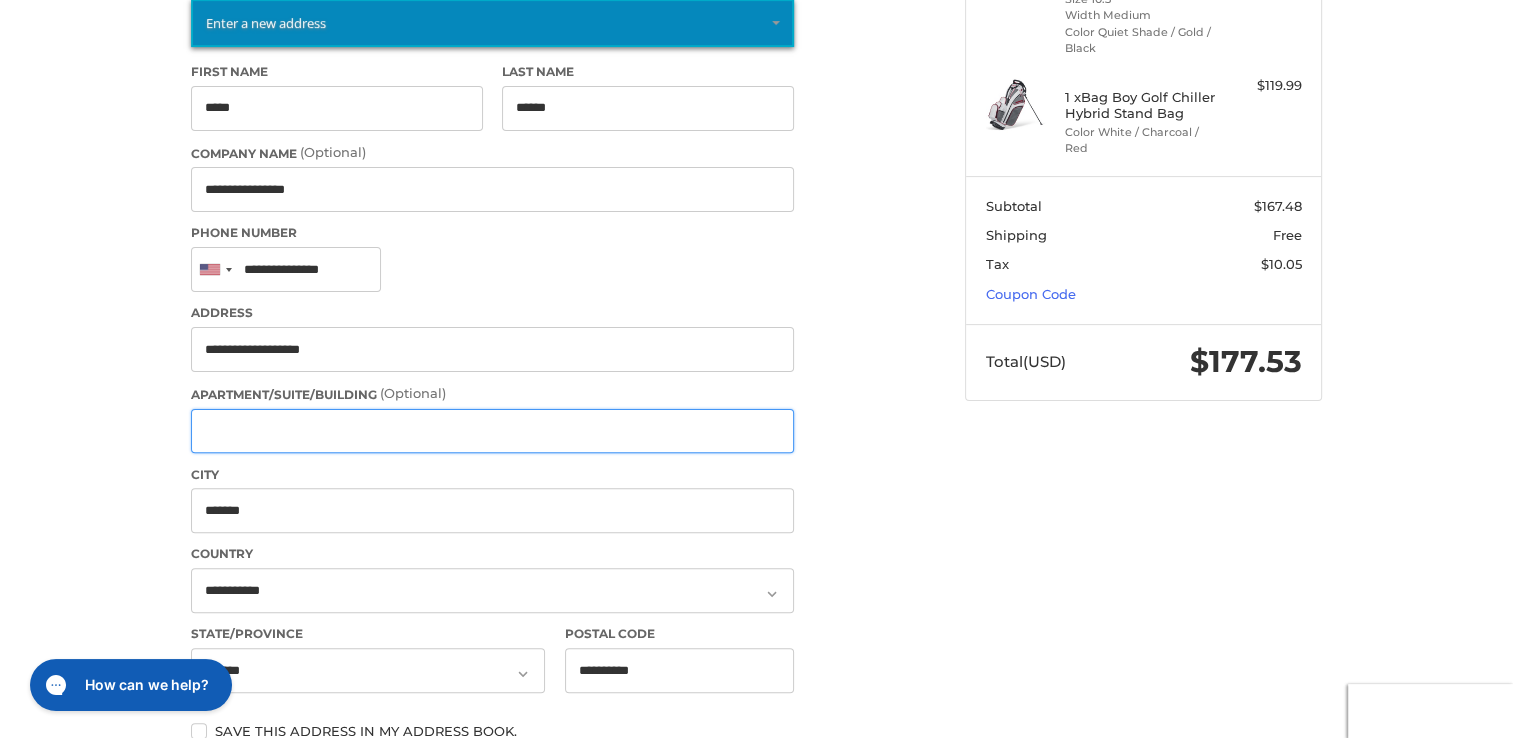 type 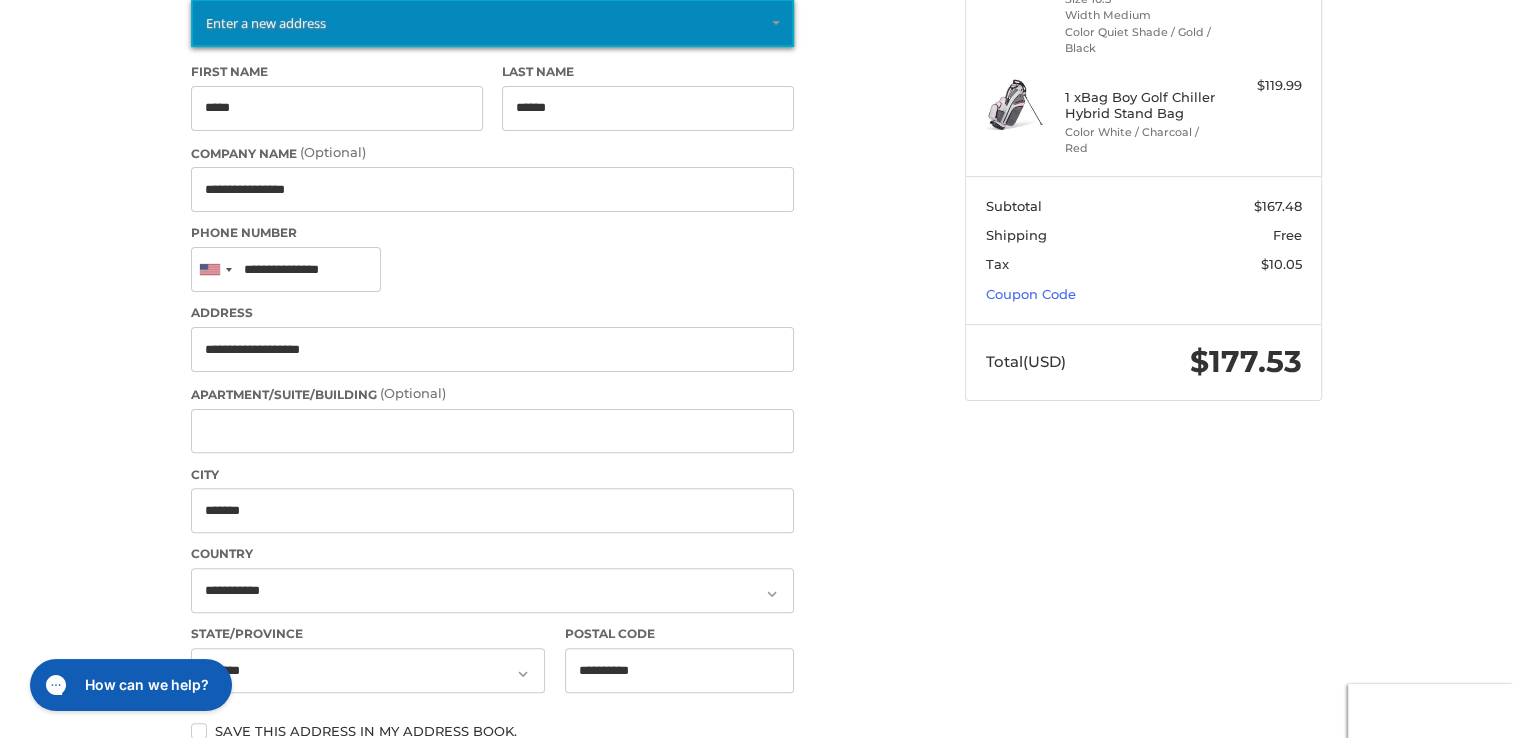 click on "City" at bounding box center (492, 475) 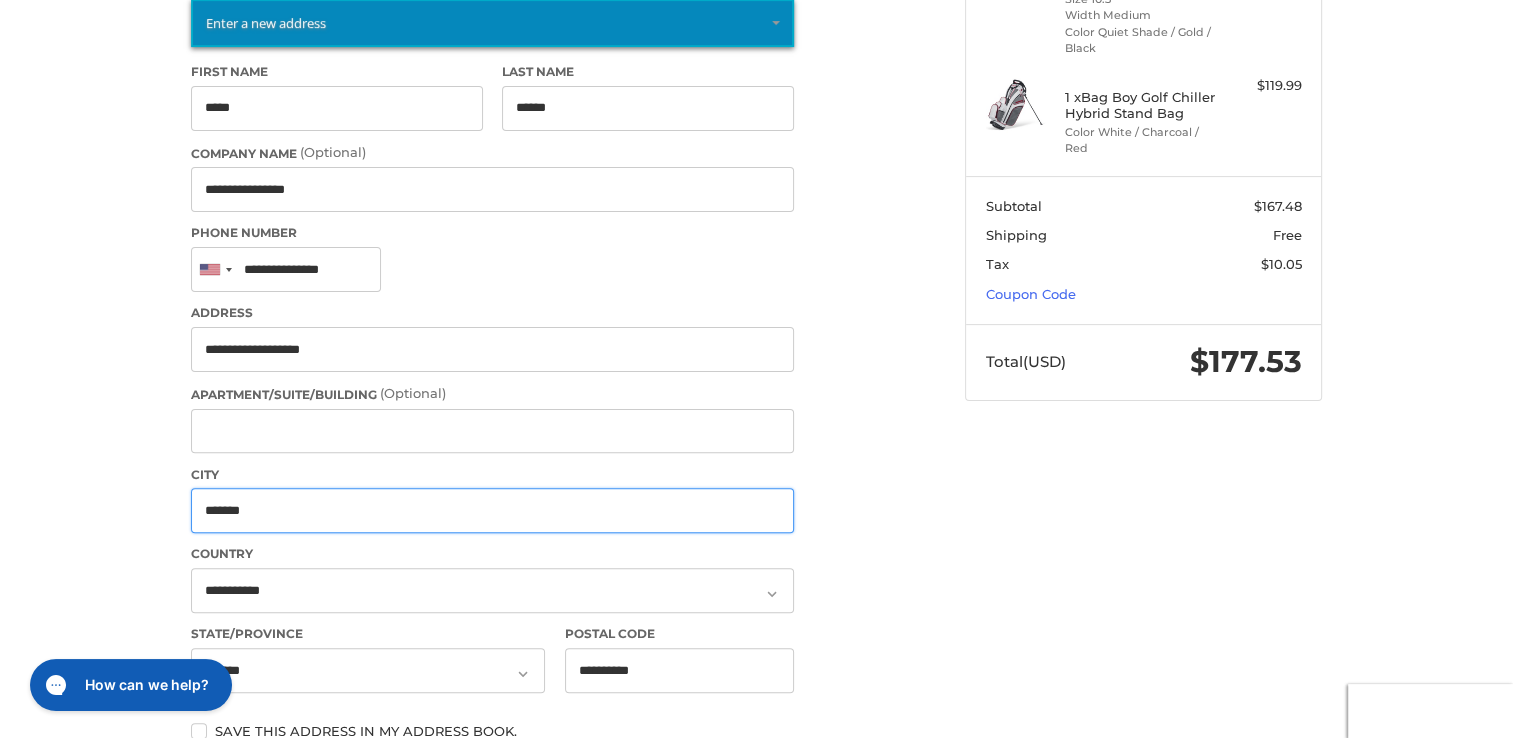 click on "*******" at bounding box center [492, 510] 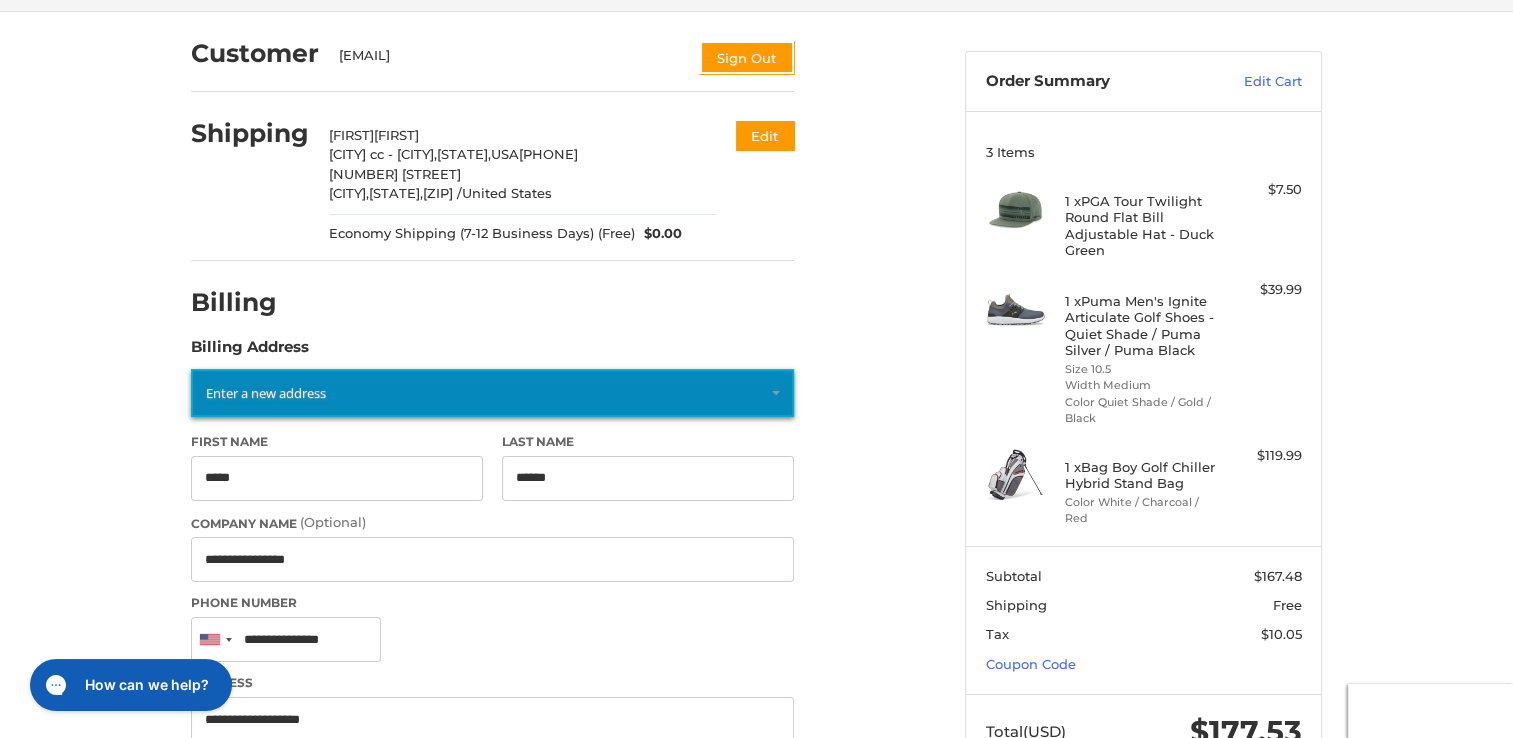scroll, scrollTop: 0, scrollLeft: 0, axis: both 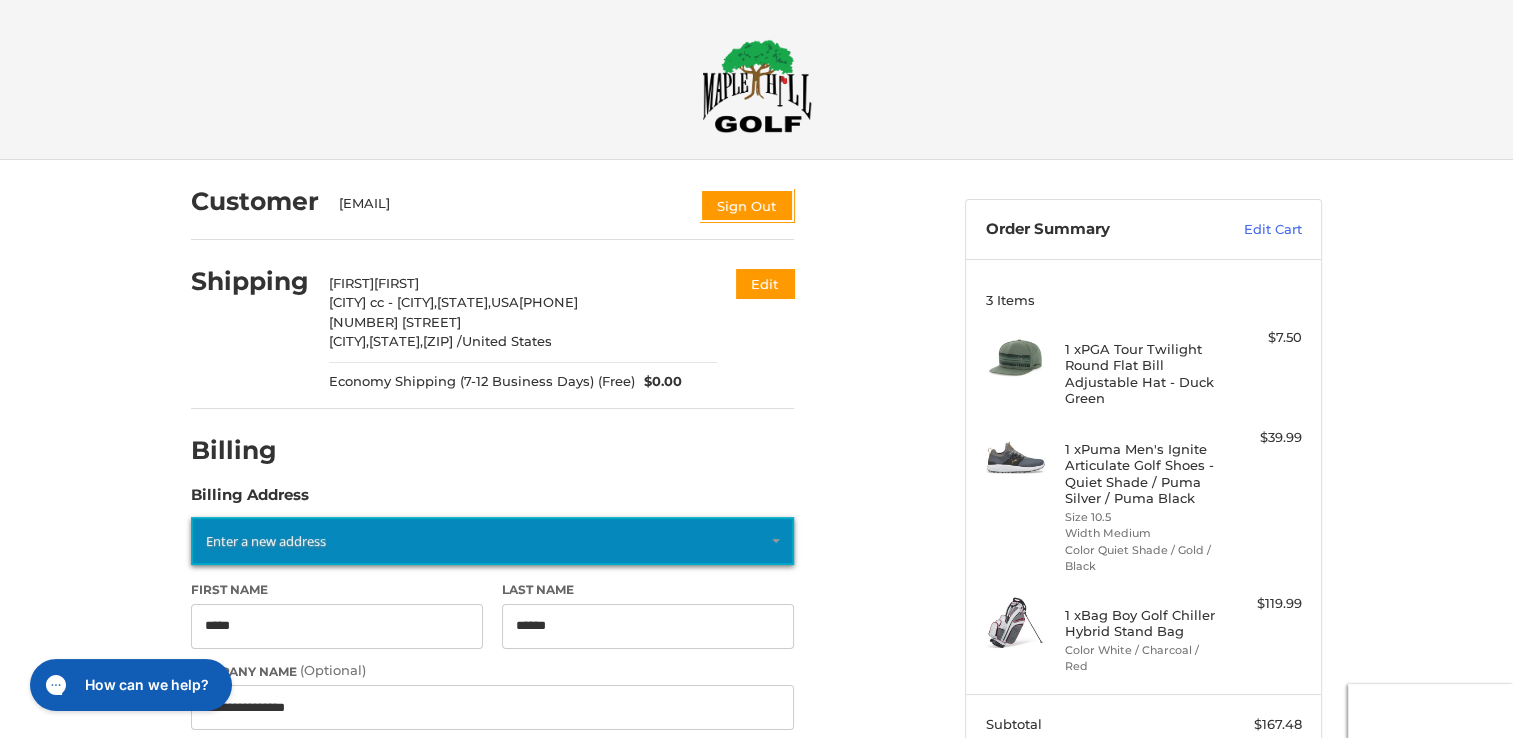 click on "[NUMBER] [STREET]" at bounding box center [523, 323] 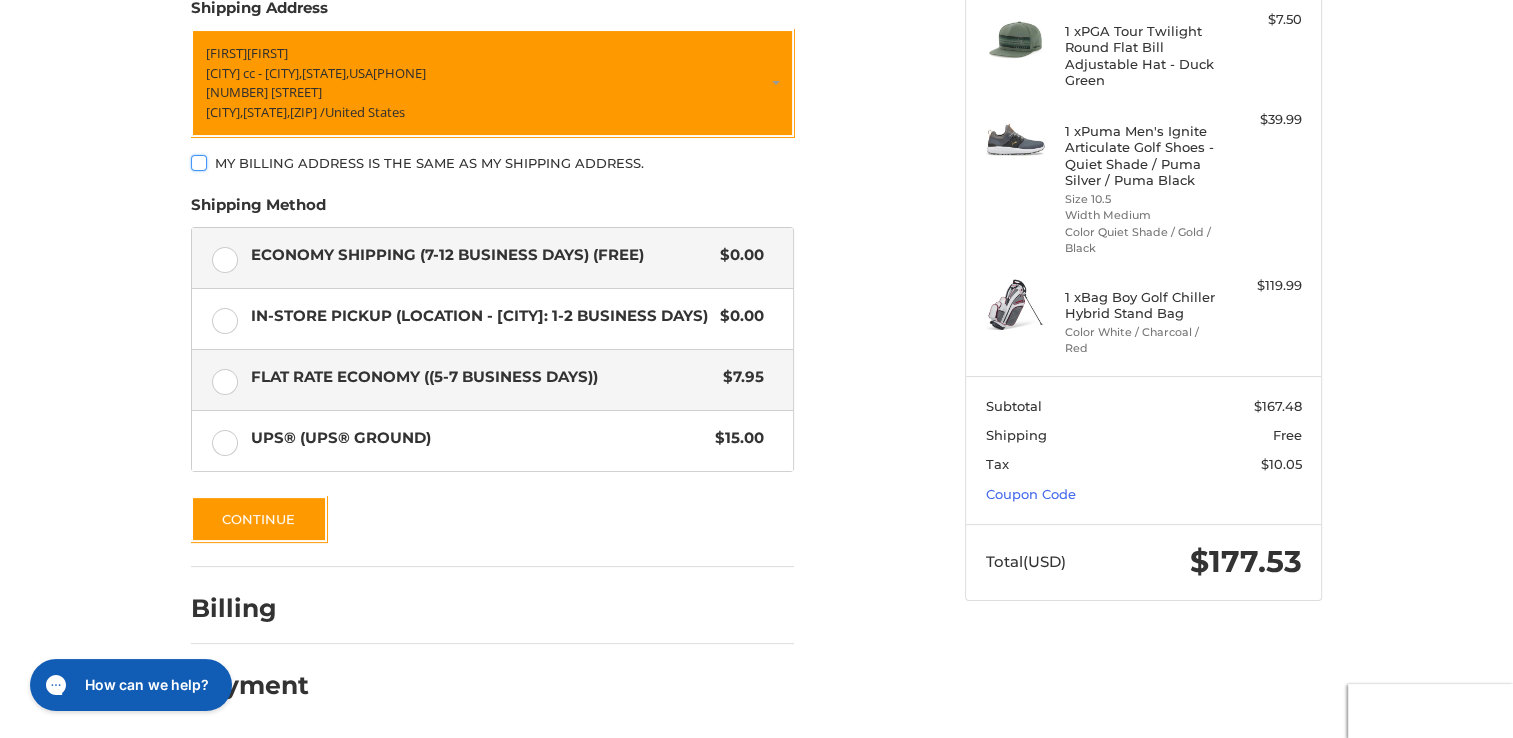 scroll, scrollTop: 130, scrollLeft: 0, axis: vertical 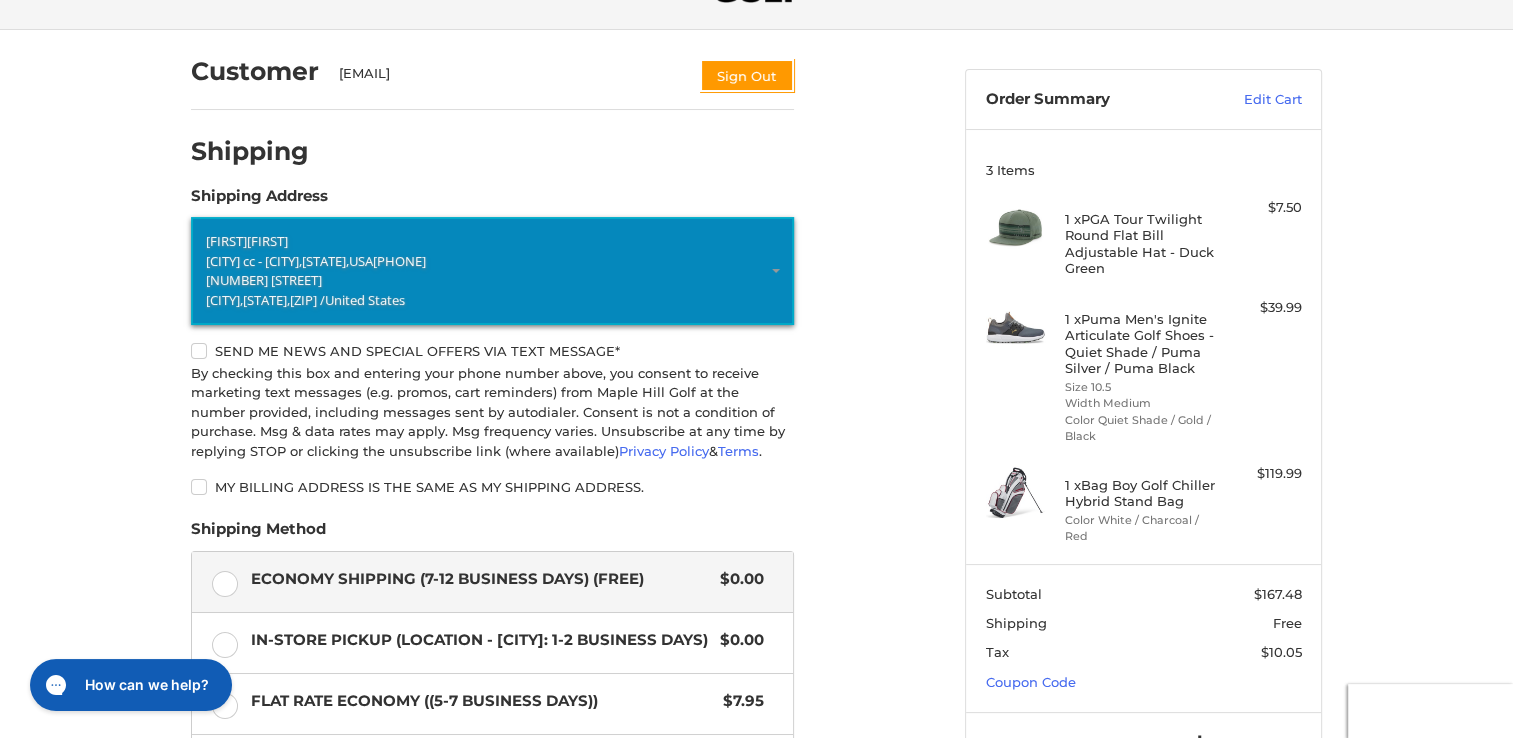click on "[CITY] cc - [CITY],[STATE],USA" at bounding box center (289, 261) 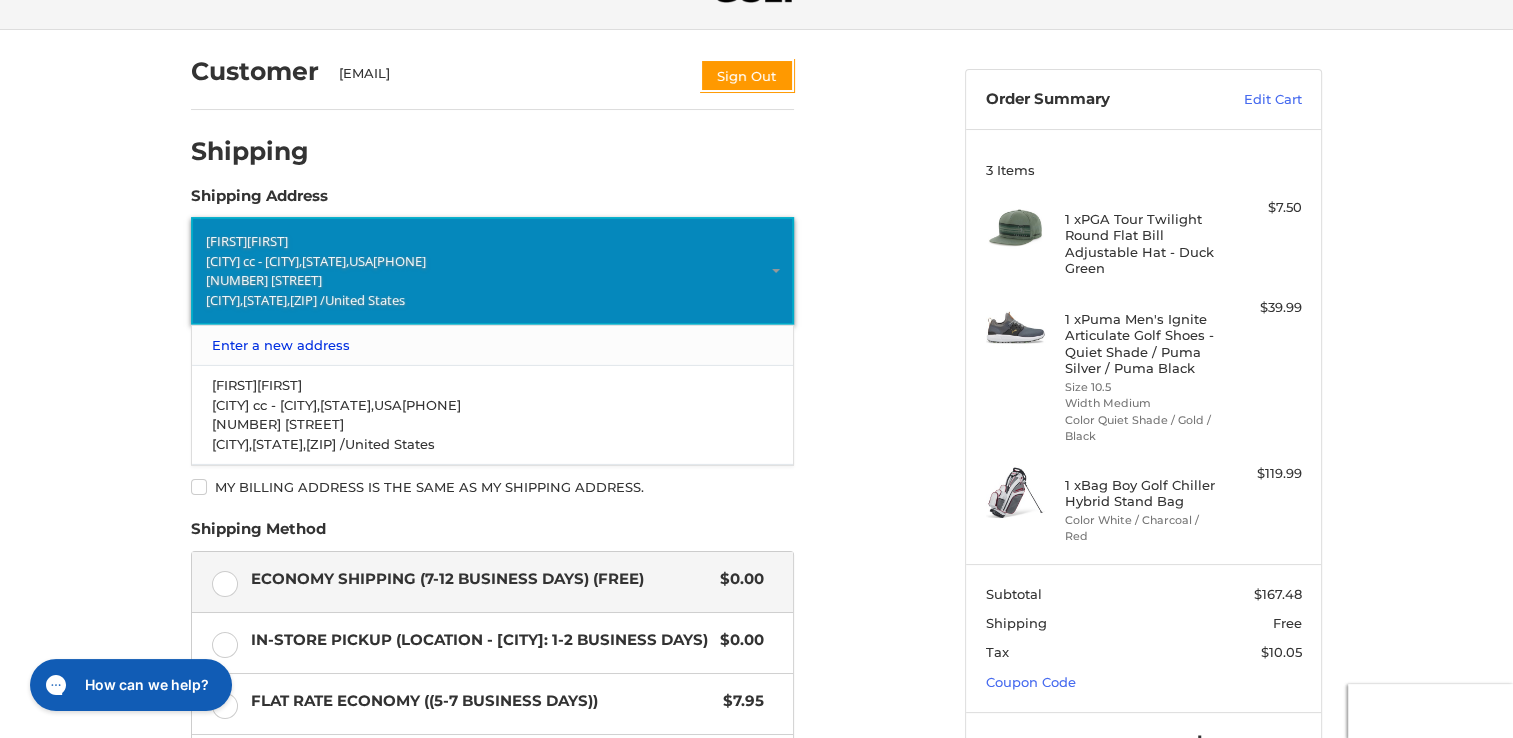 click on "Enter a new address" at bounding box center (493, 345) 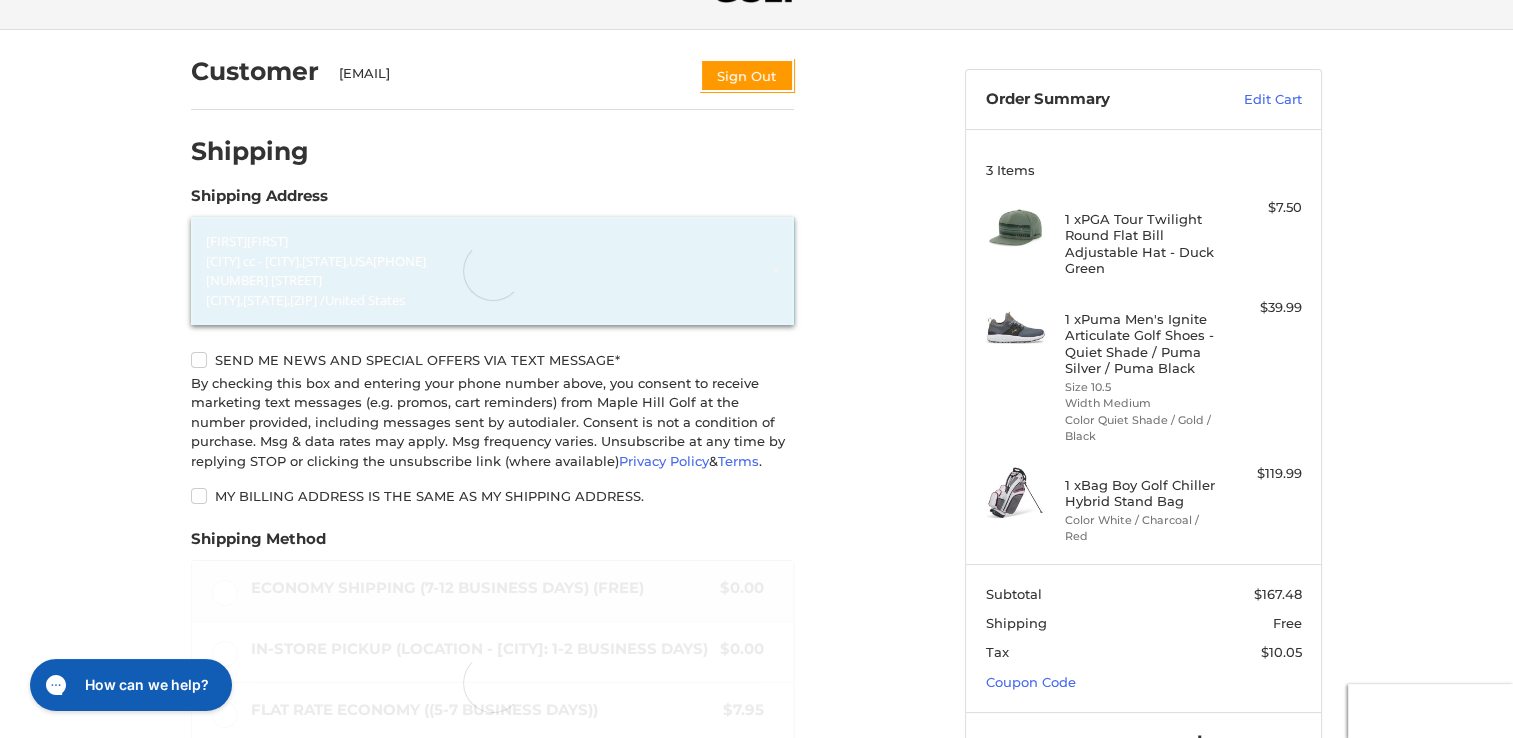select on "**" 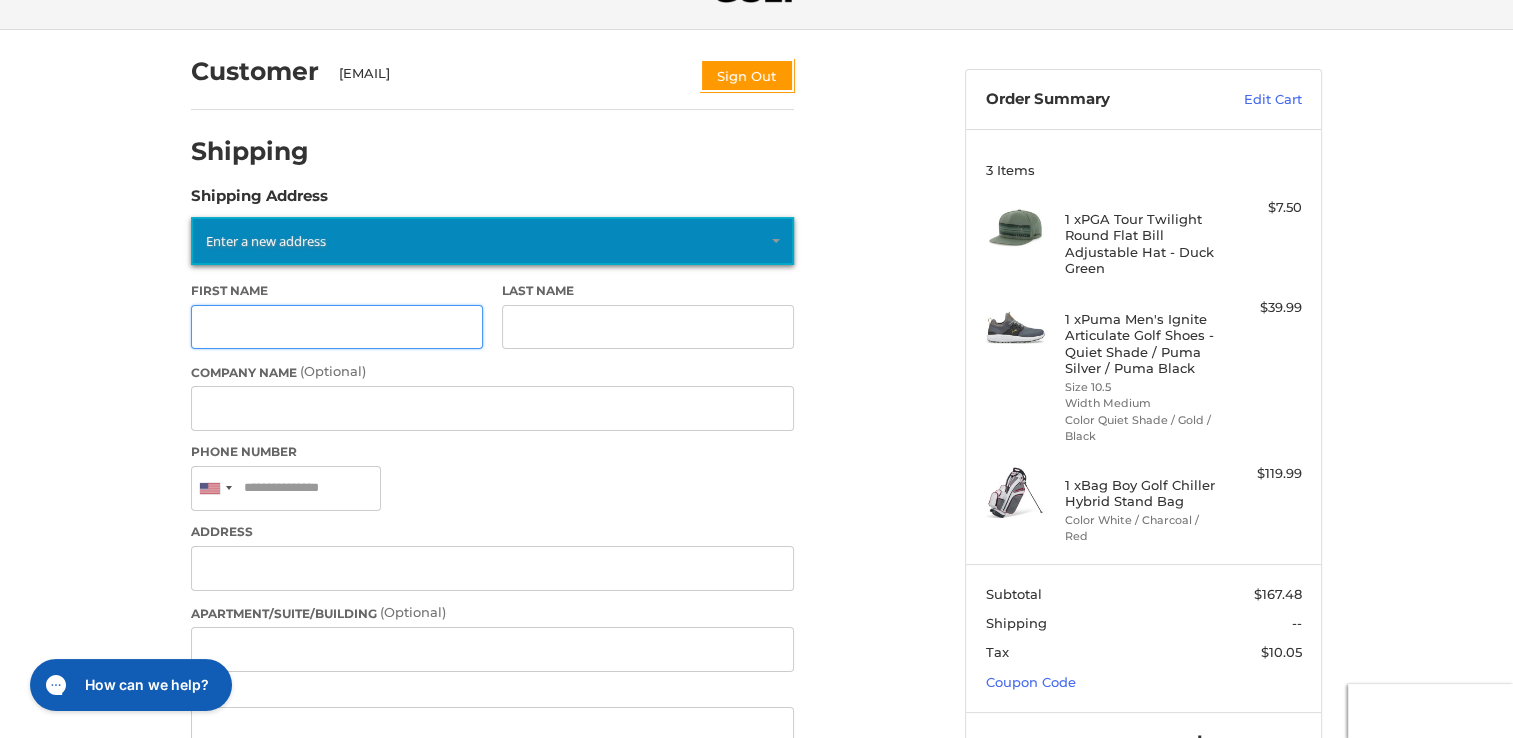 click on "First Name" at bounding box center (337, 327) 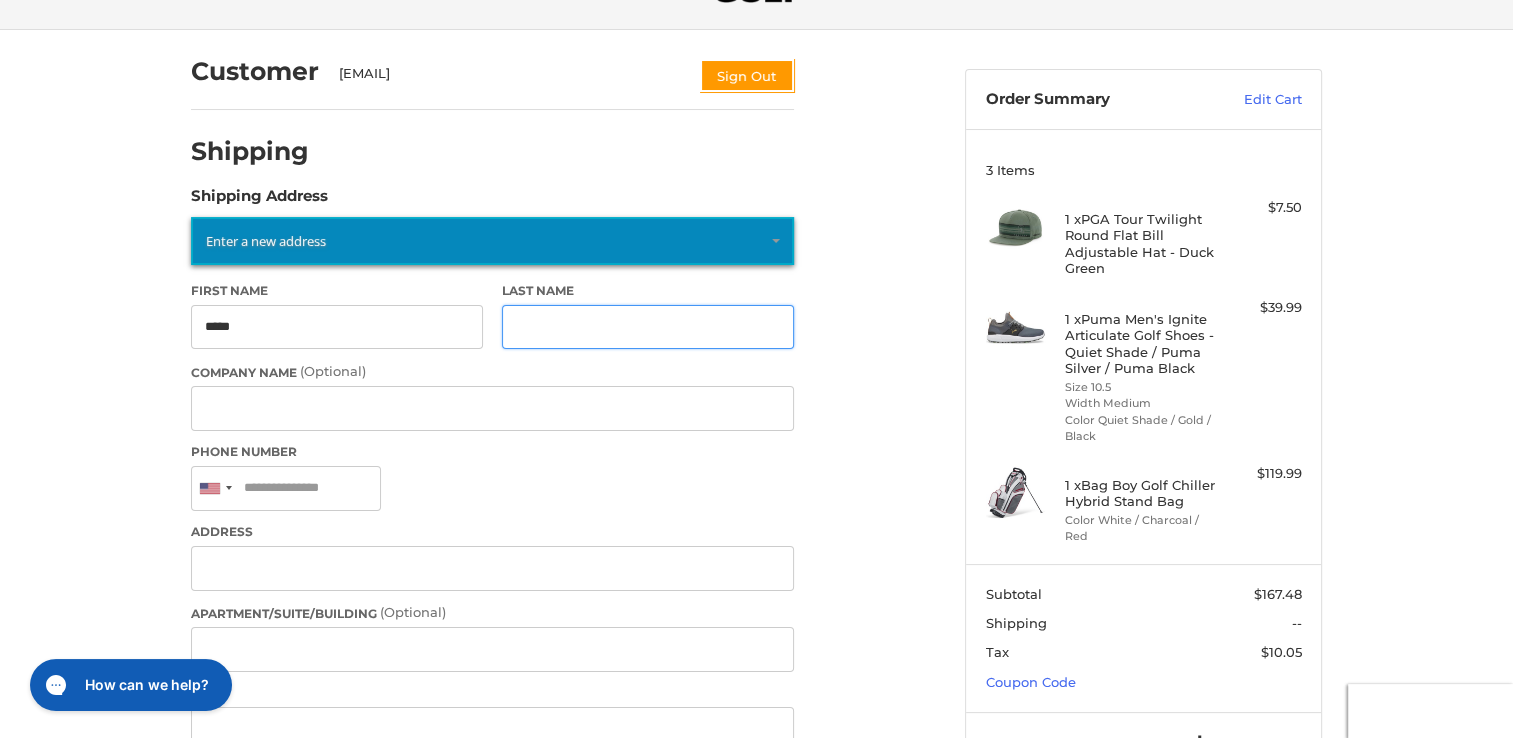 type on "******" 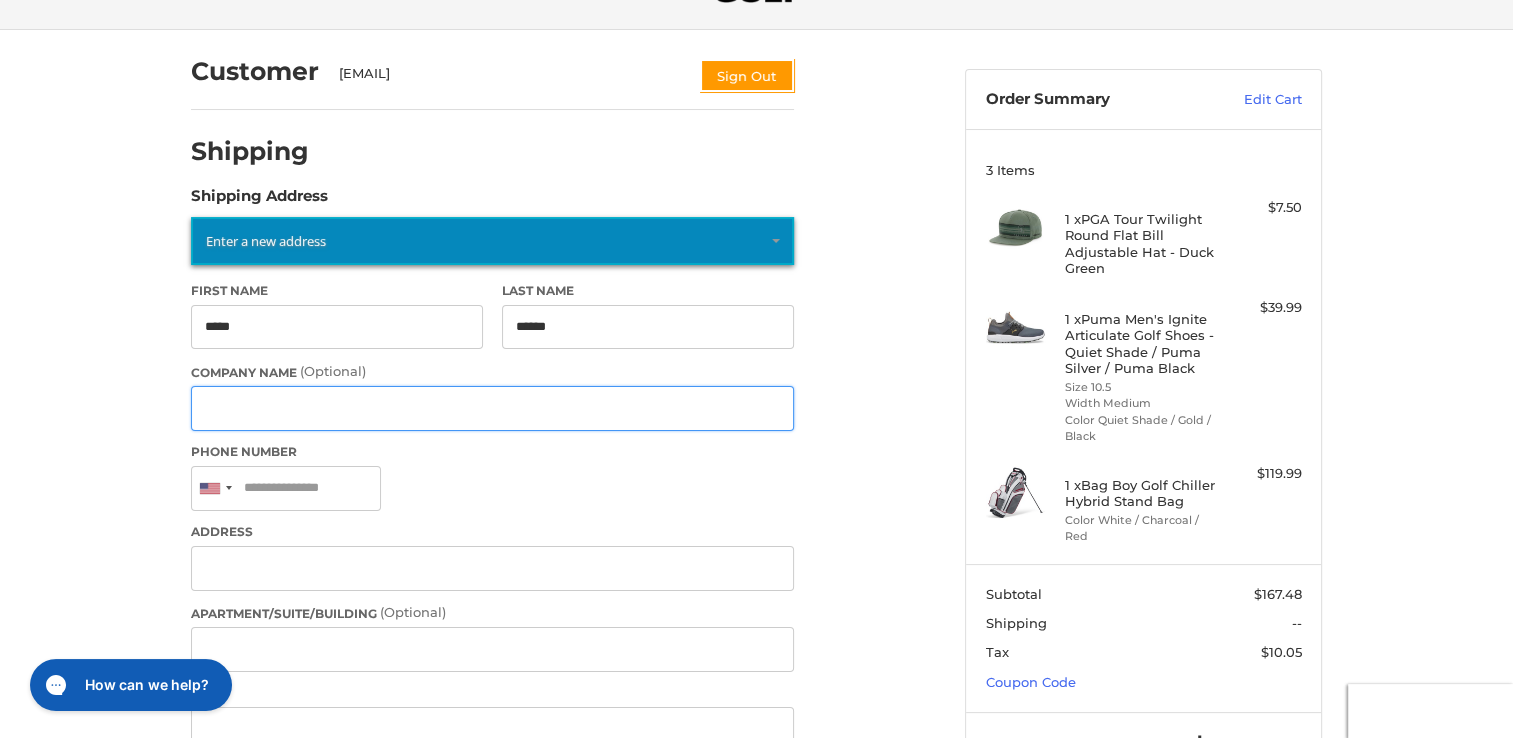 type on "**********" 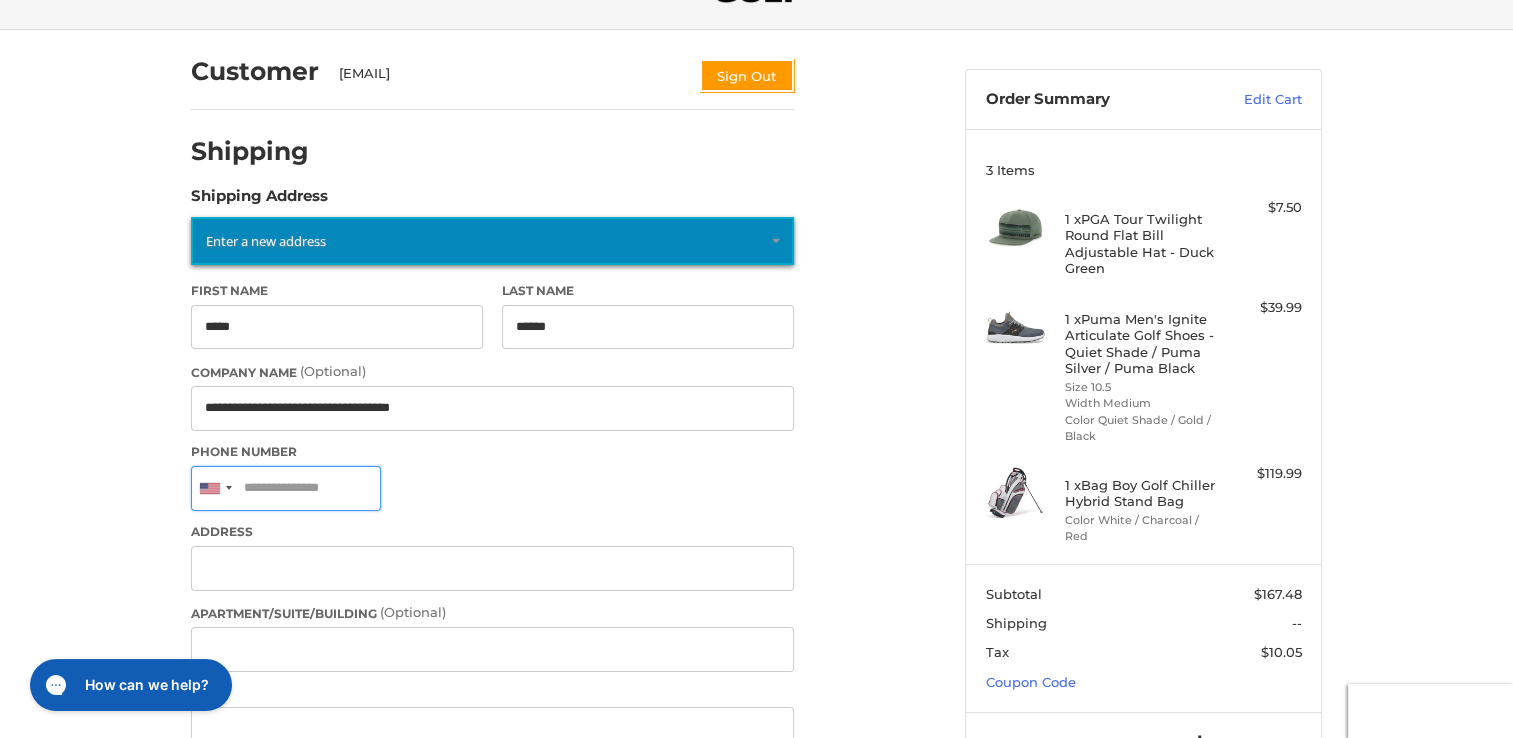 type on "**********" 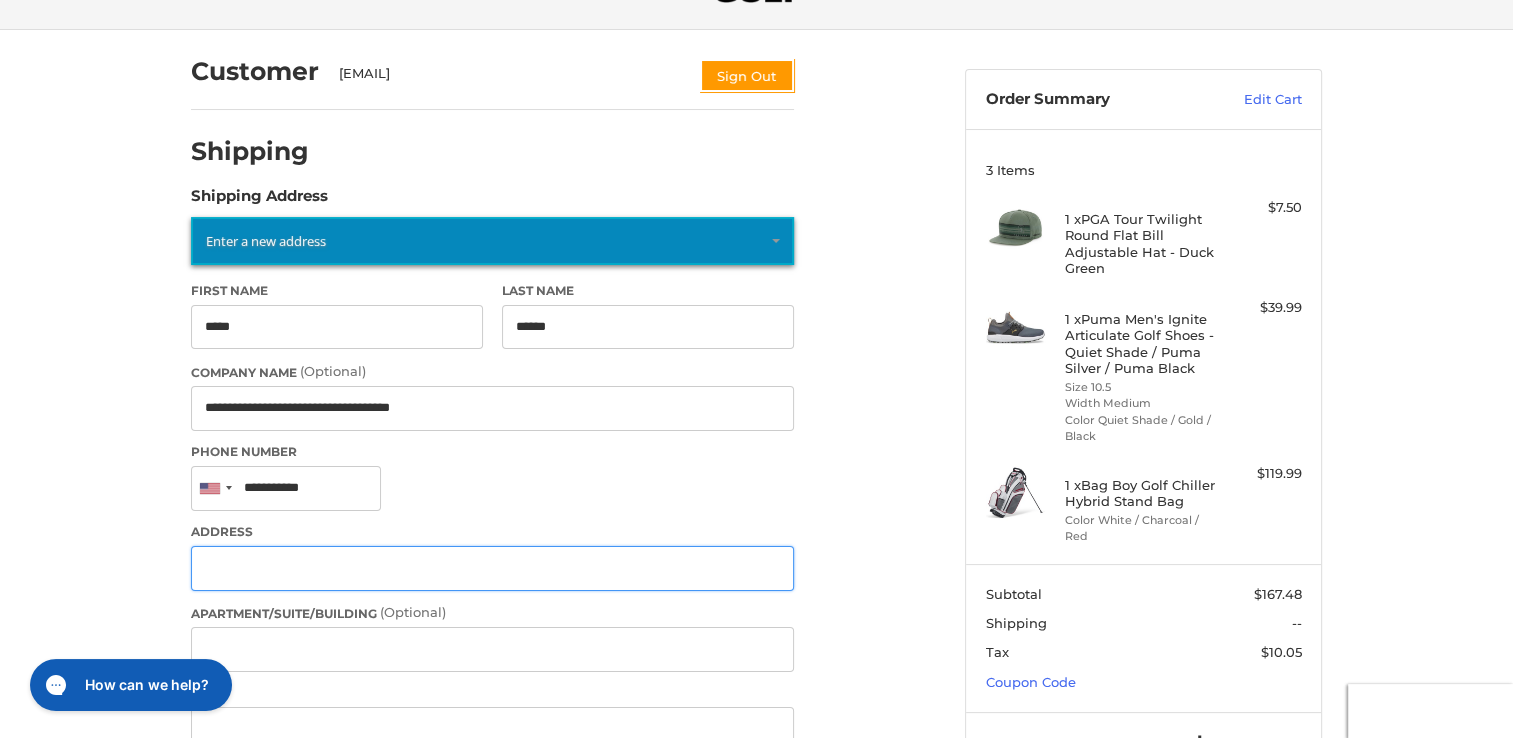 type on "**********" 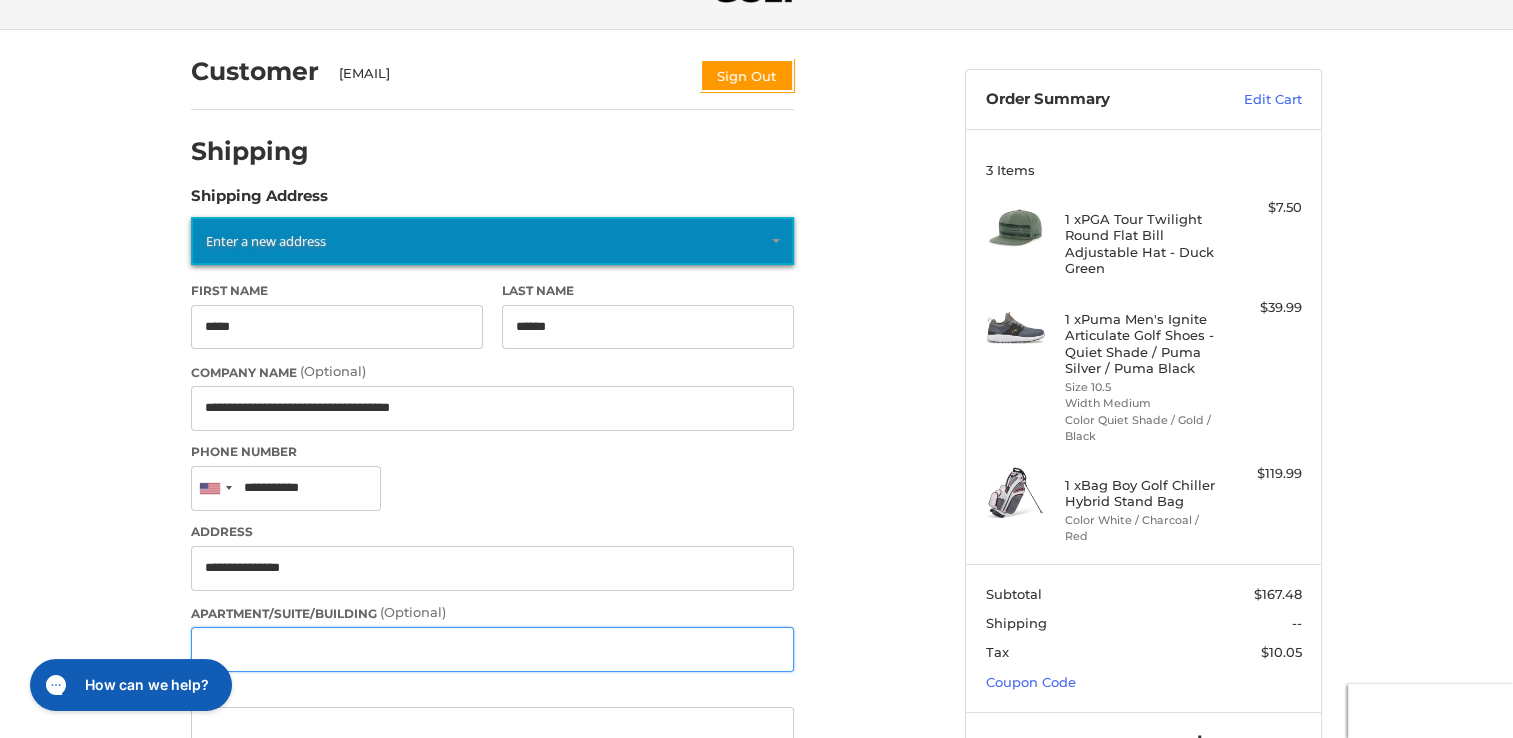 type on "**********" 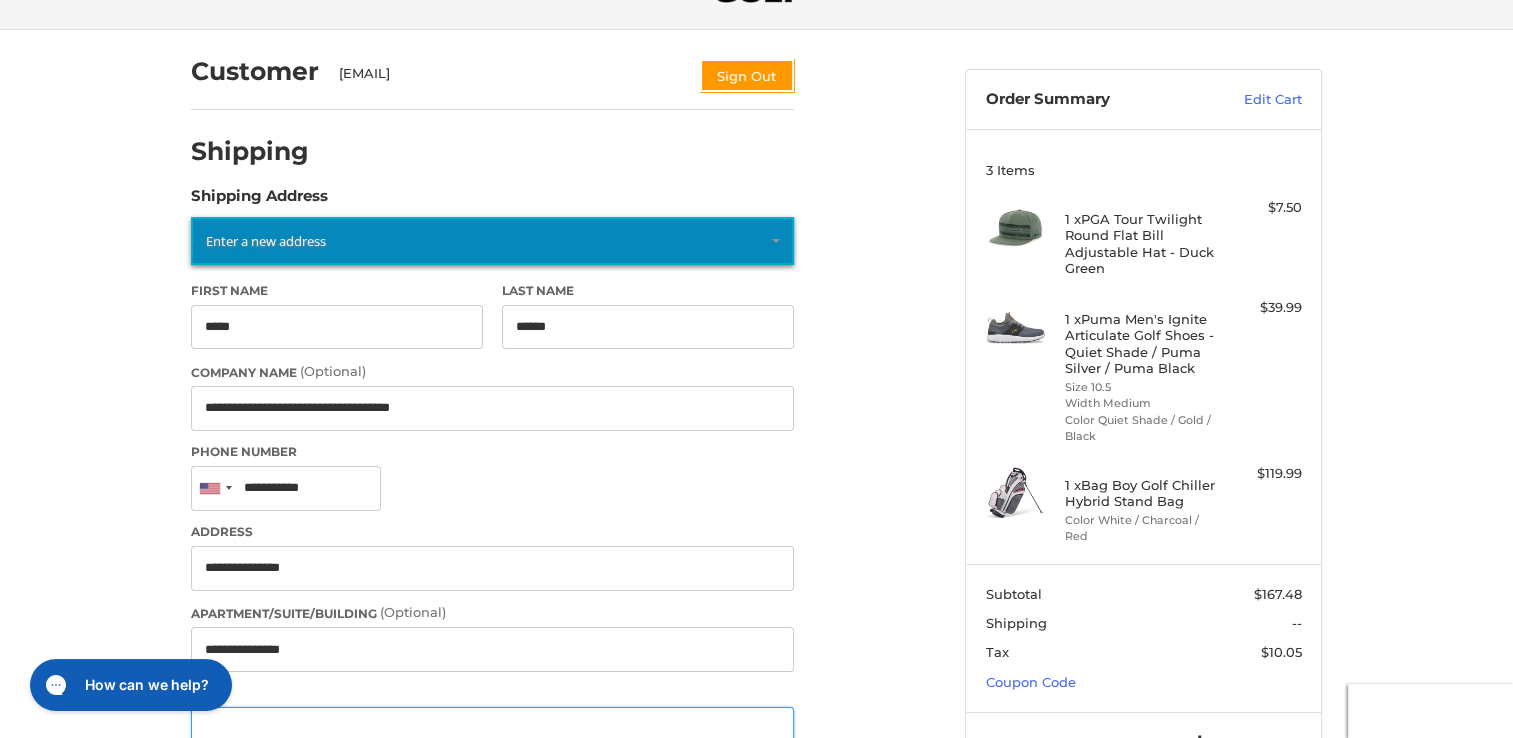 type on "*******" 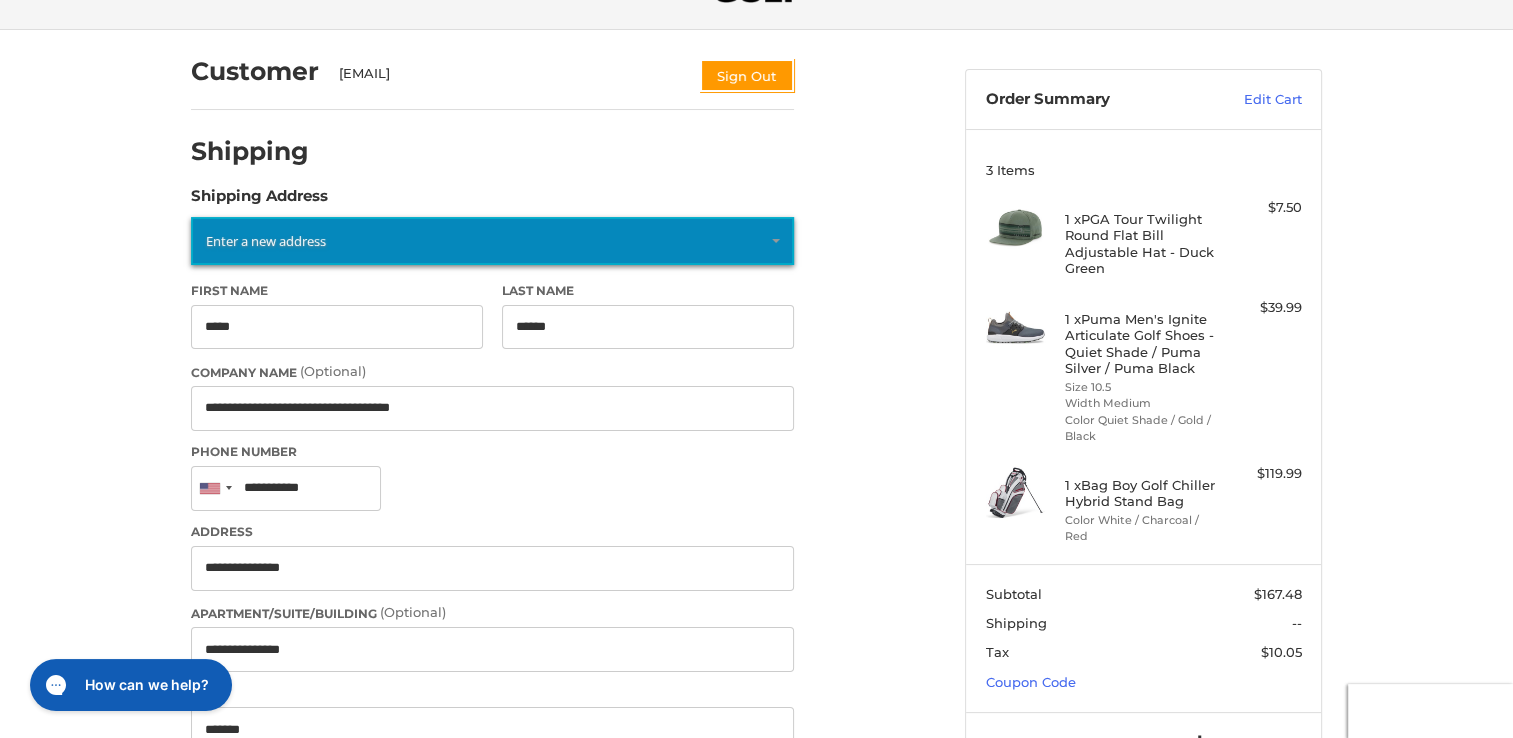 select on "**" 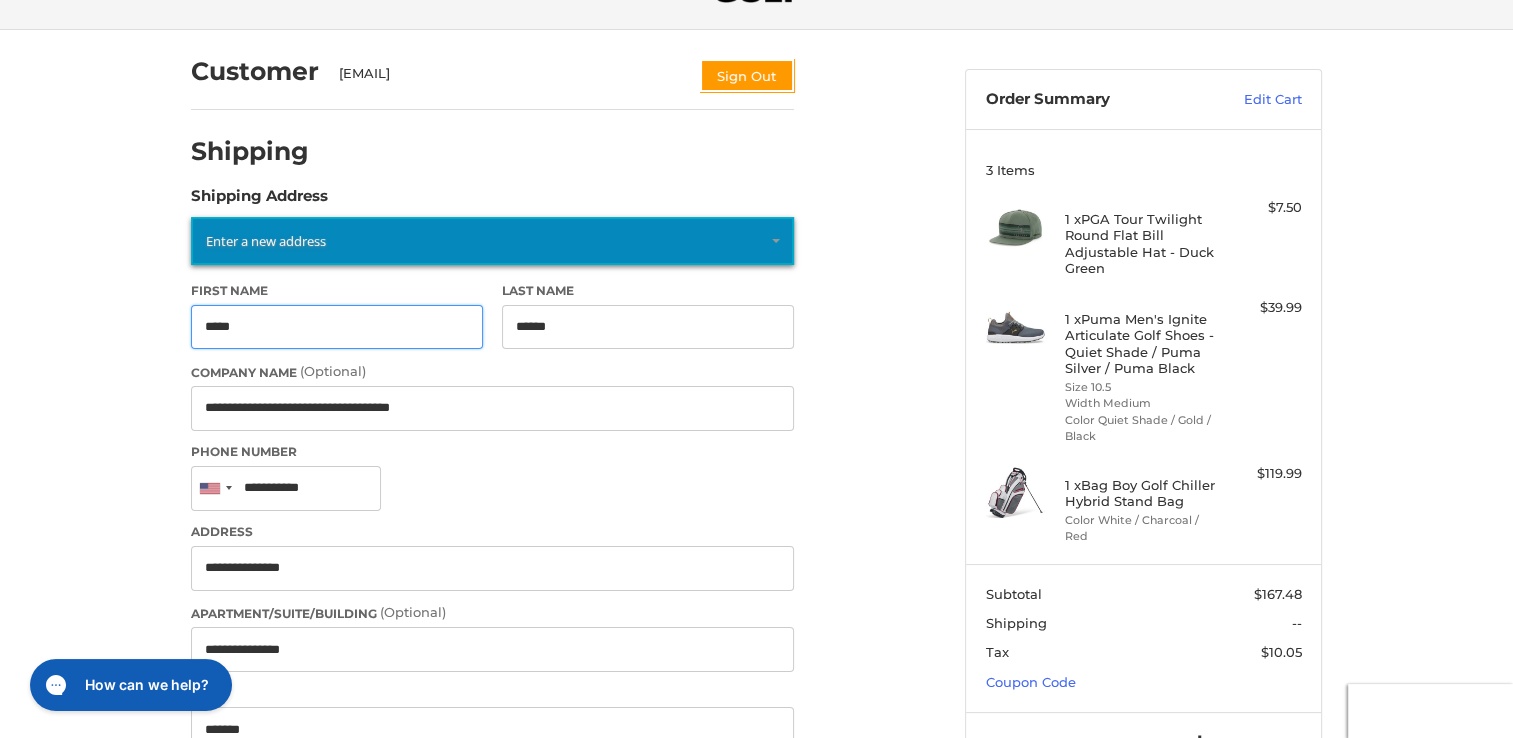 type on "**********" 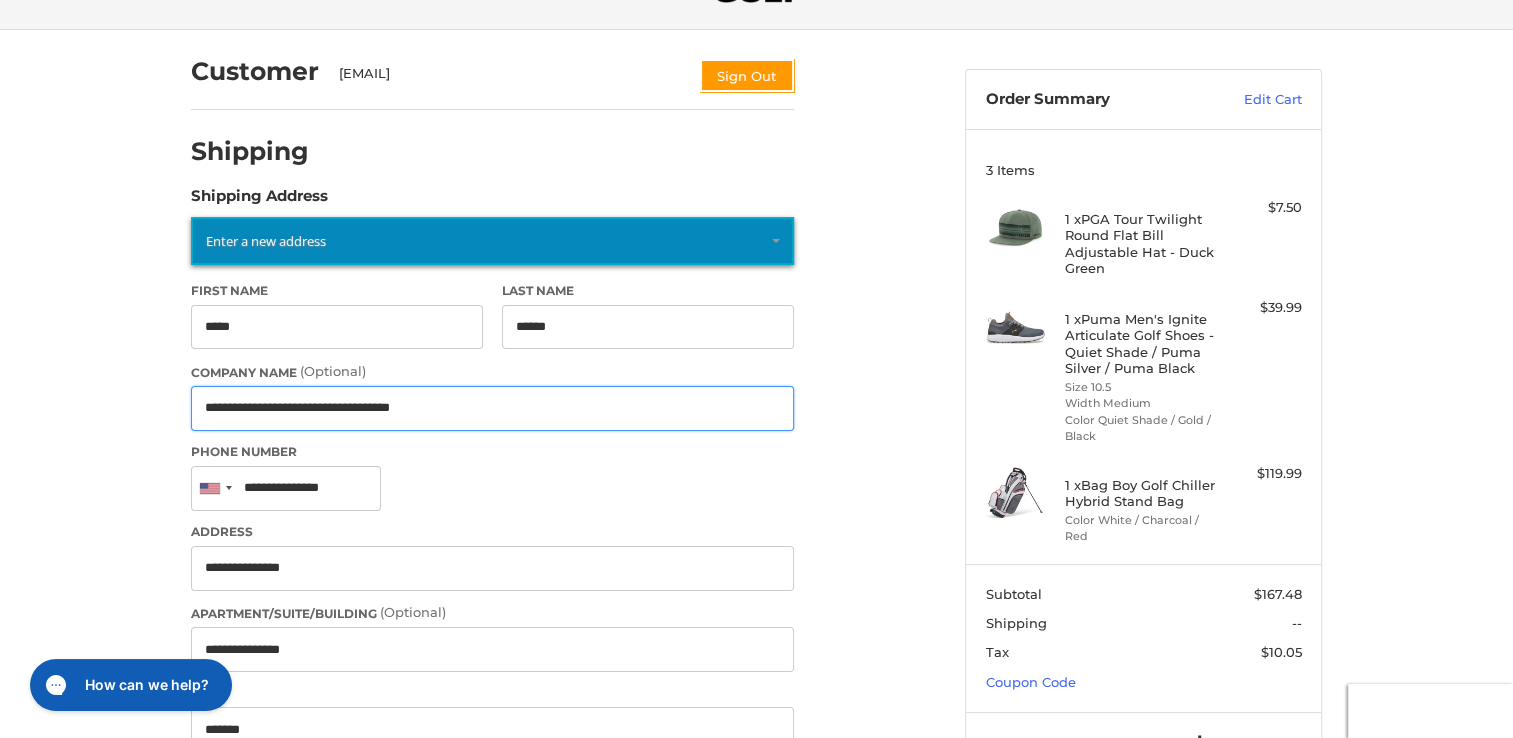 drag, startPoint x: 332, startPoint y: 417, endPoint x: 70, endPoint y: 398, distance: 262.68802 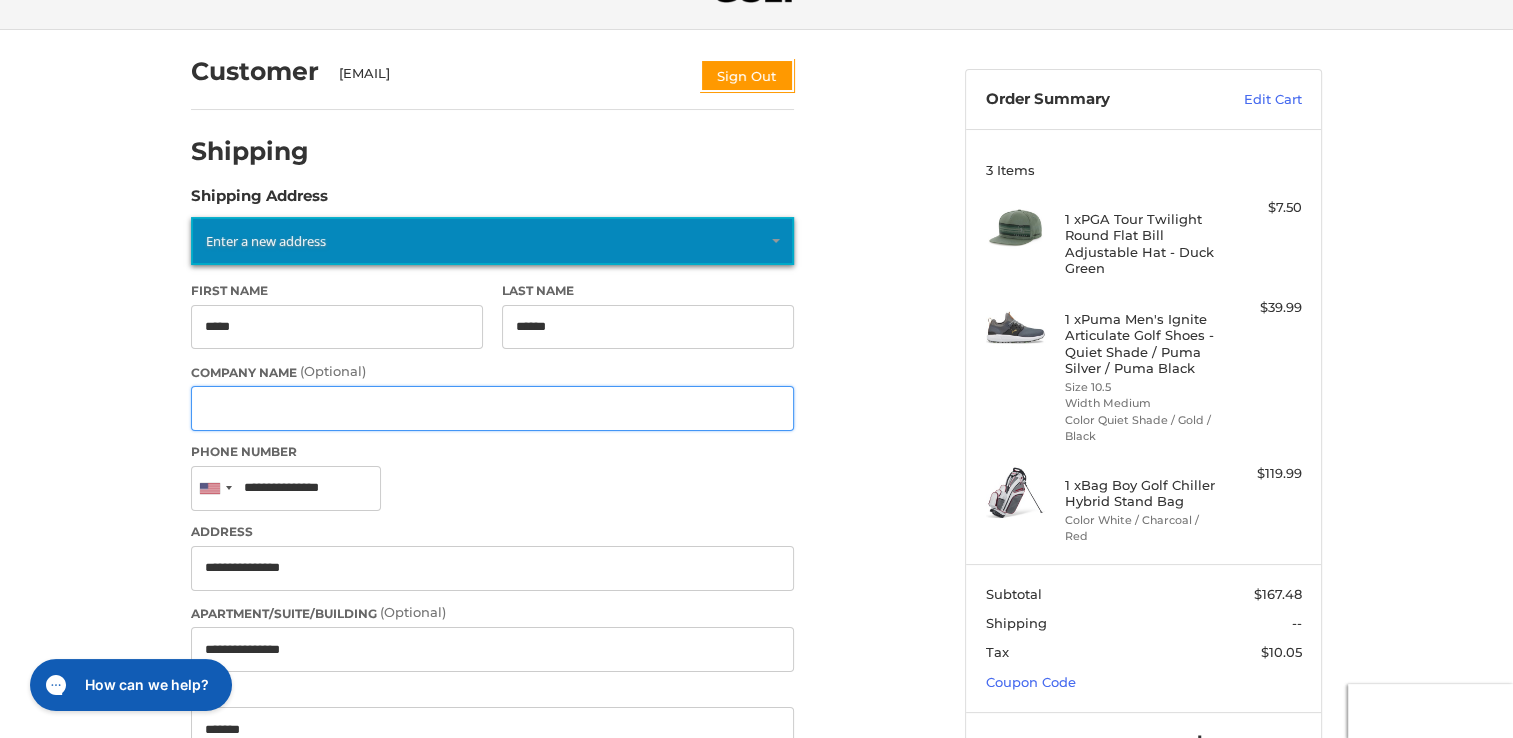 type 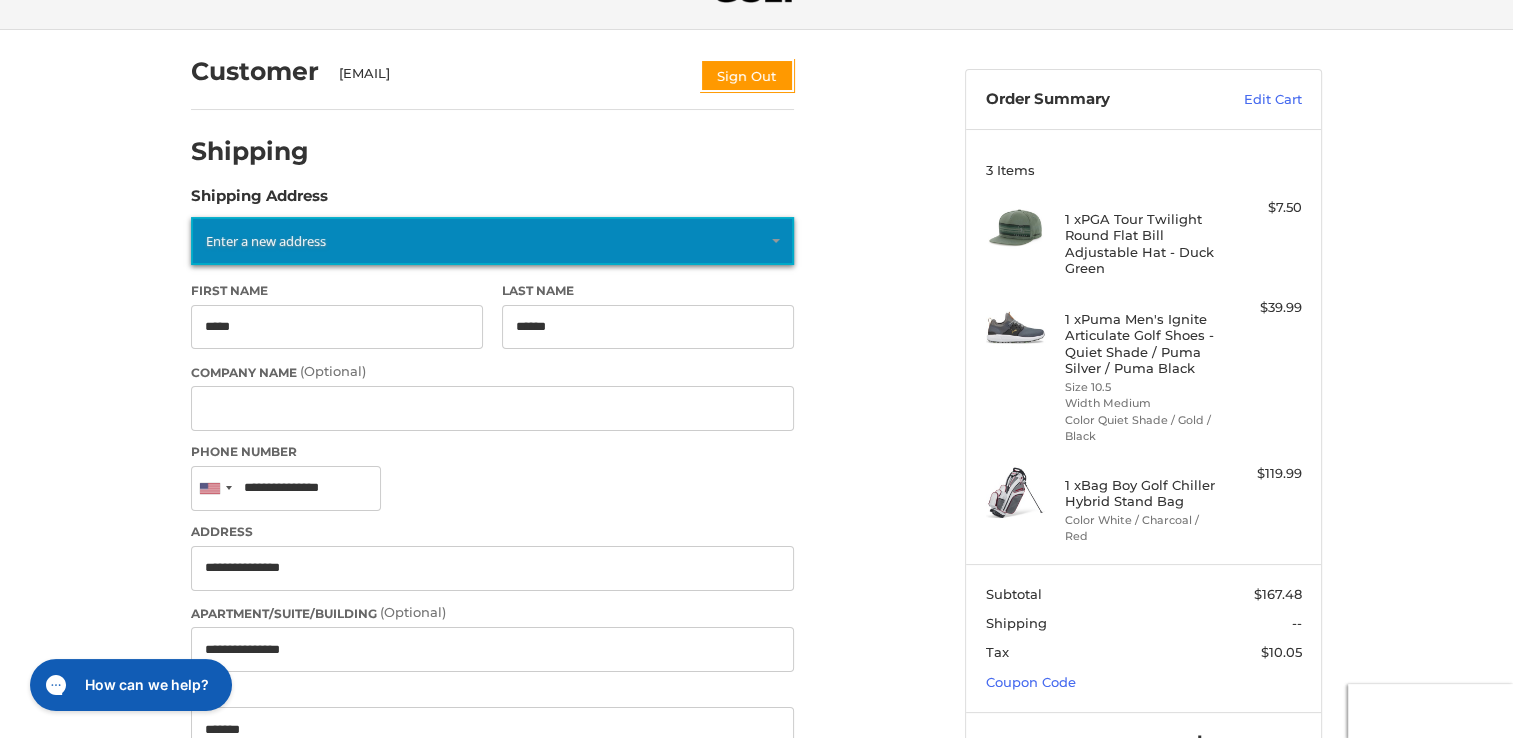 click on "[EMAIL] [PHONE]" at bounding box center (756, 784) 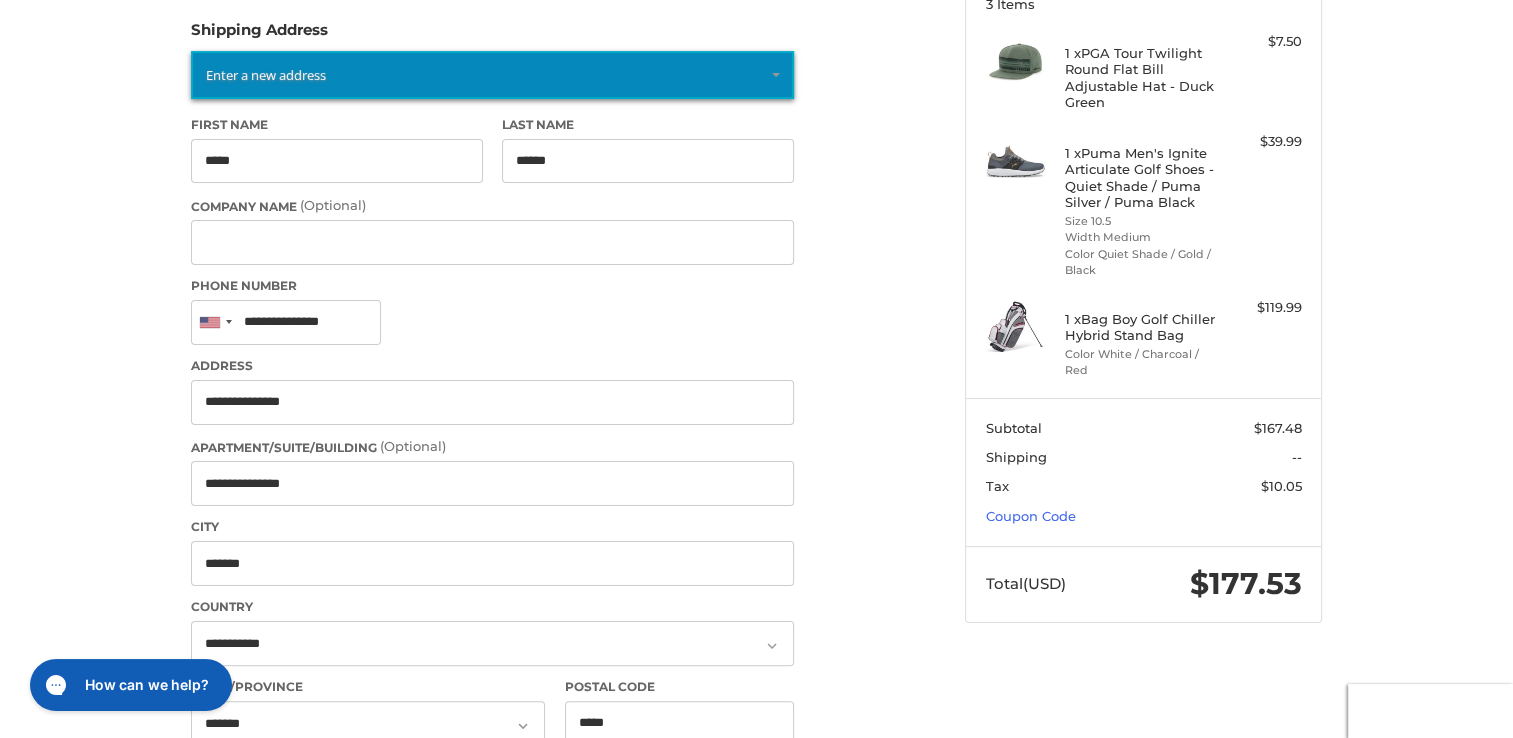 scroll, scrollTop: 330, scrollLeft: 0, axis: vertical 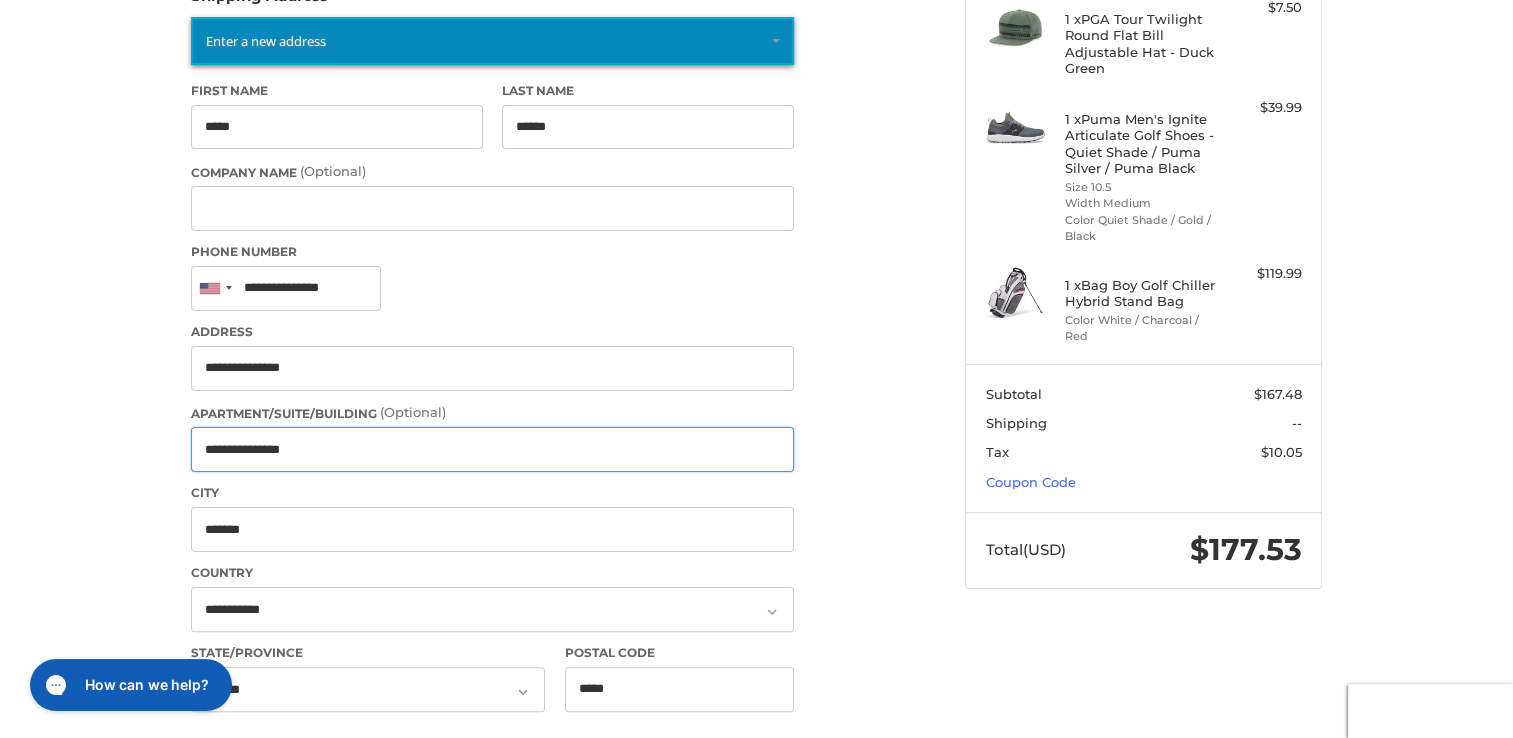 drag, startPoint x: 347, startPoint y: 447, endPoint x: 148, endPoint y: 442, distance: 199.0628 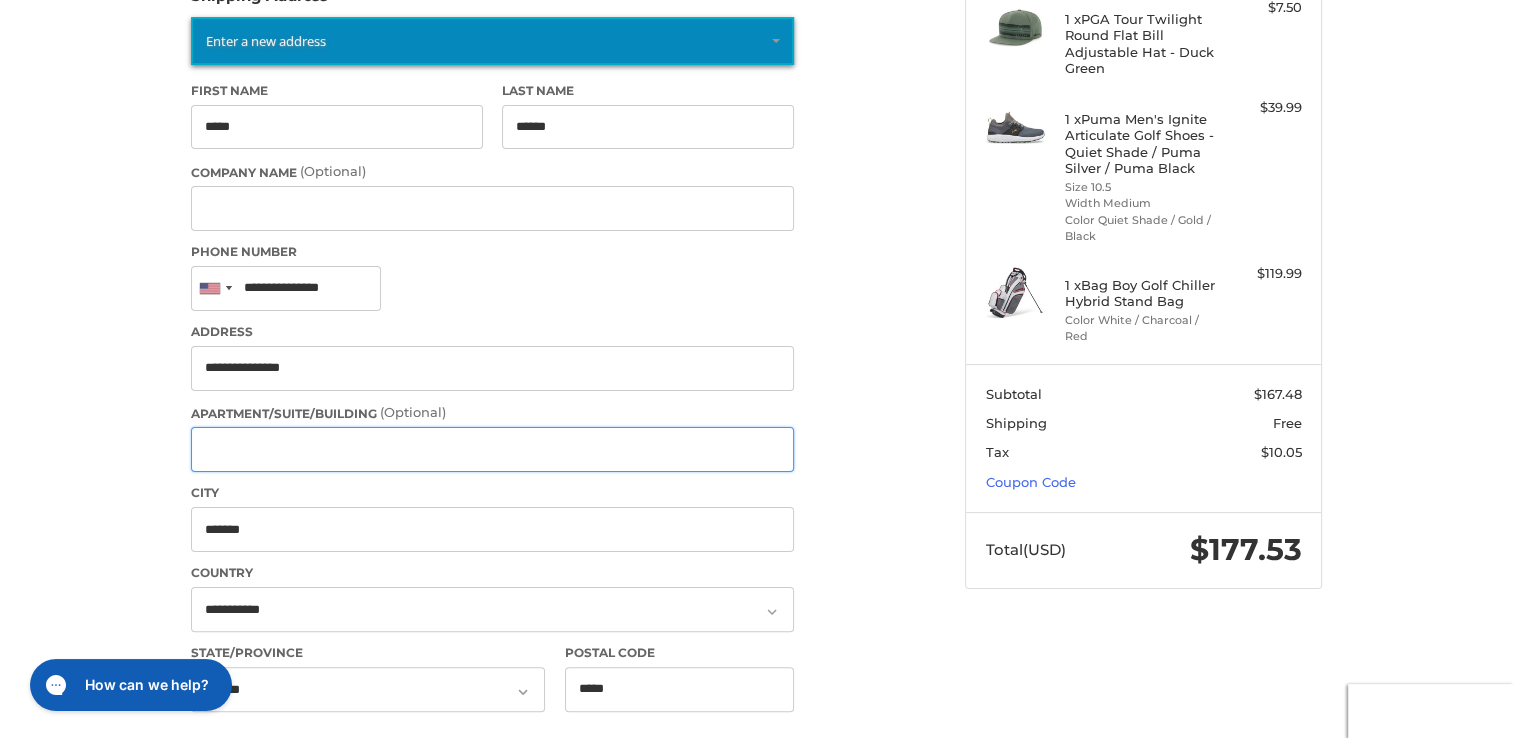 type 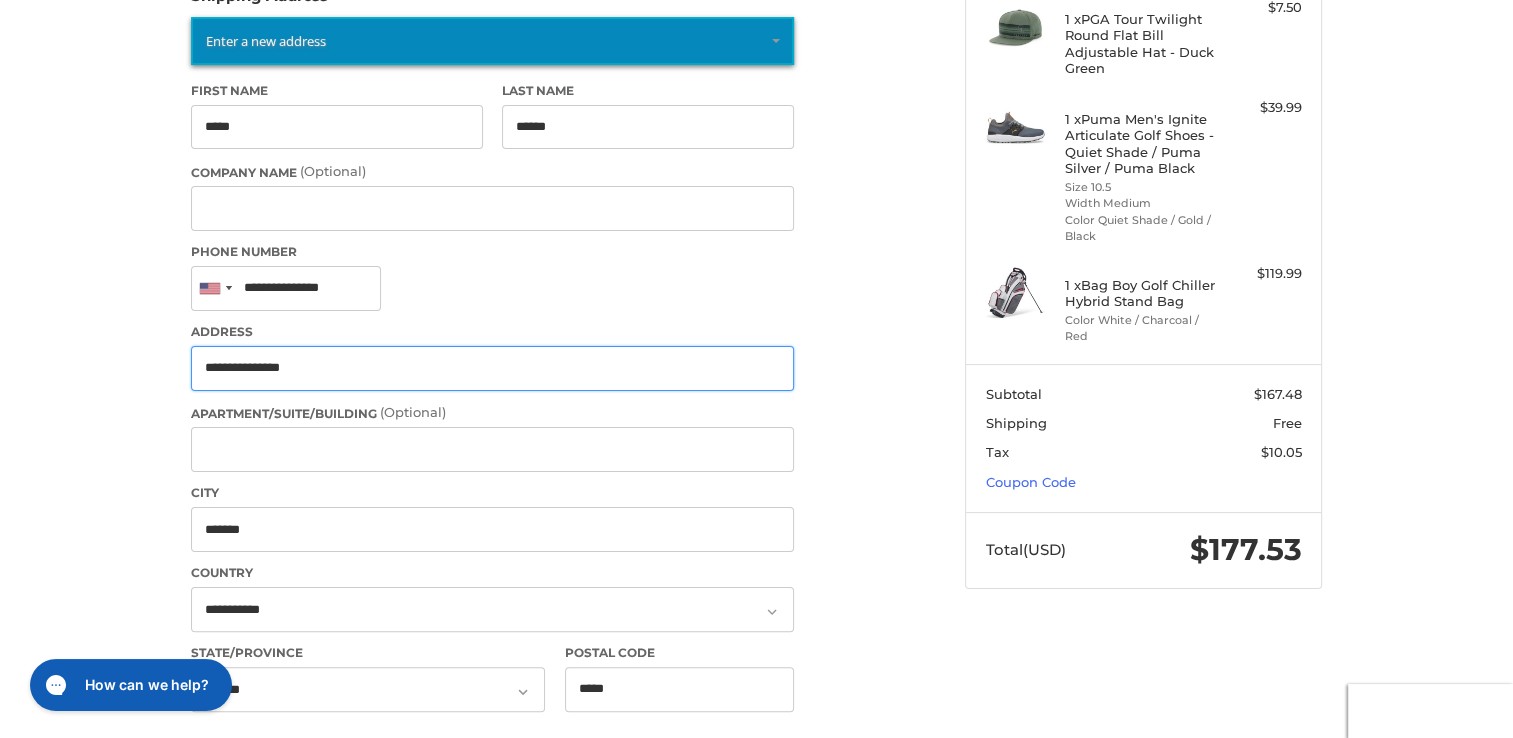 drag, startPoint x: 351, startPoint y: 374, endPoint x: 132, endPoint y: 362, distance: 219.32852 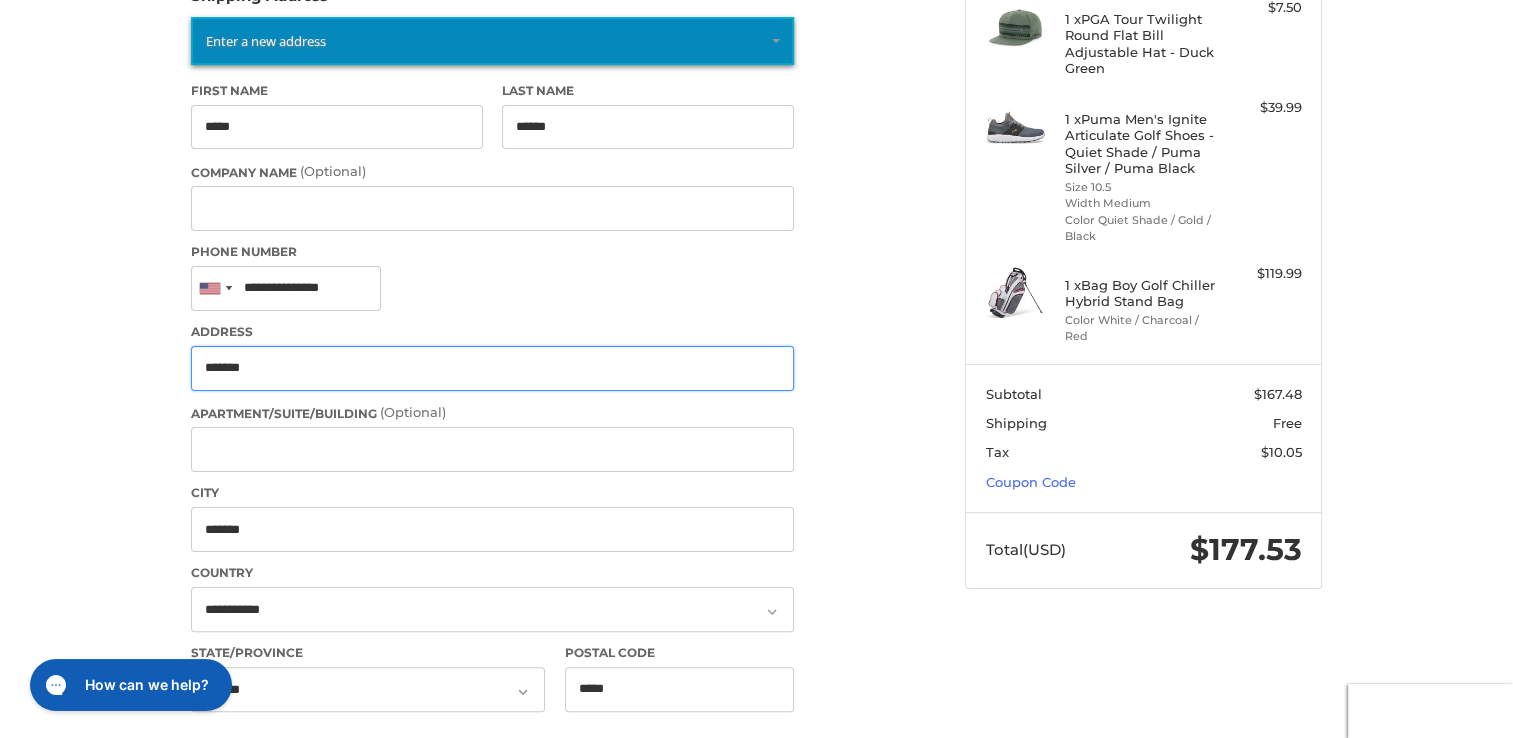 type on "**********" 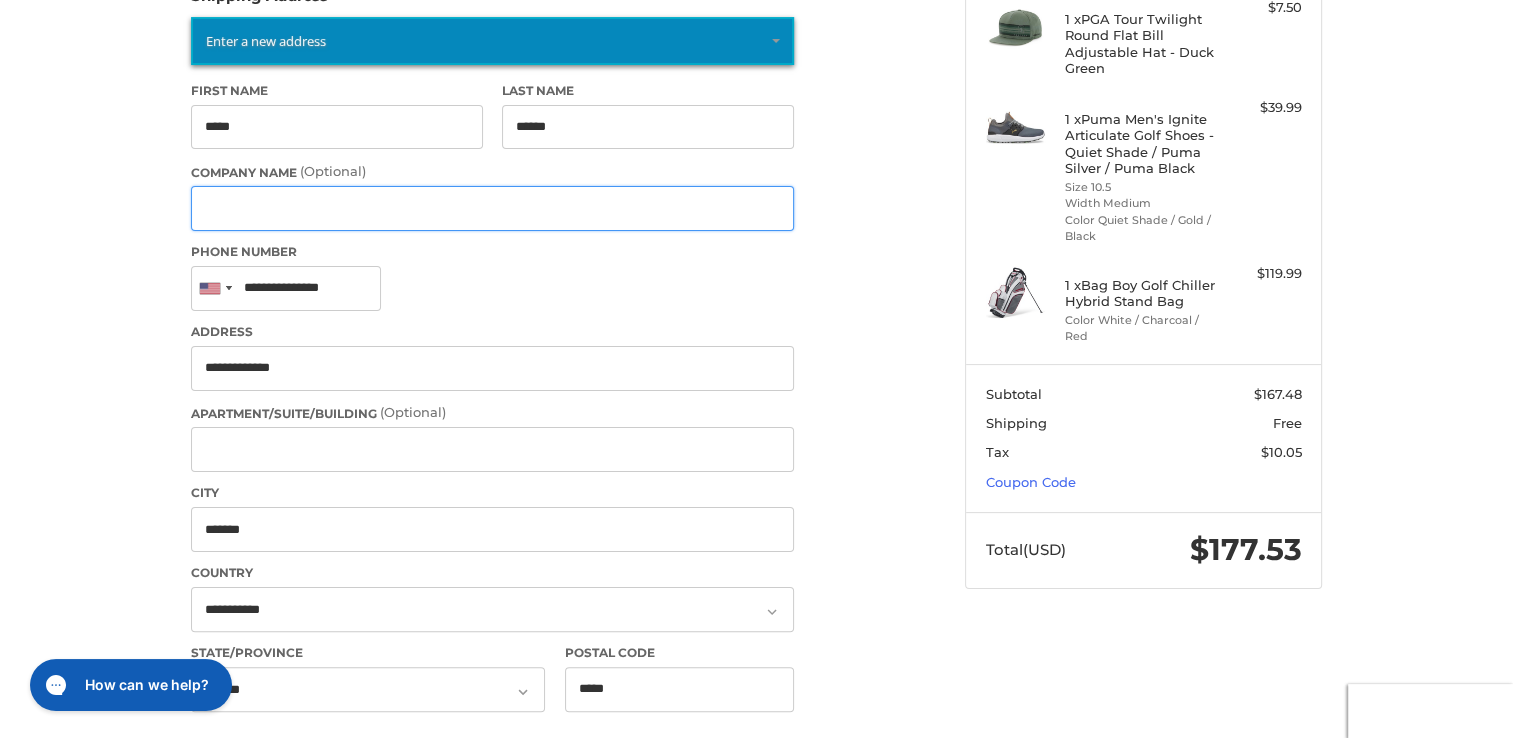 type on "**********" 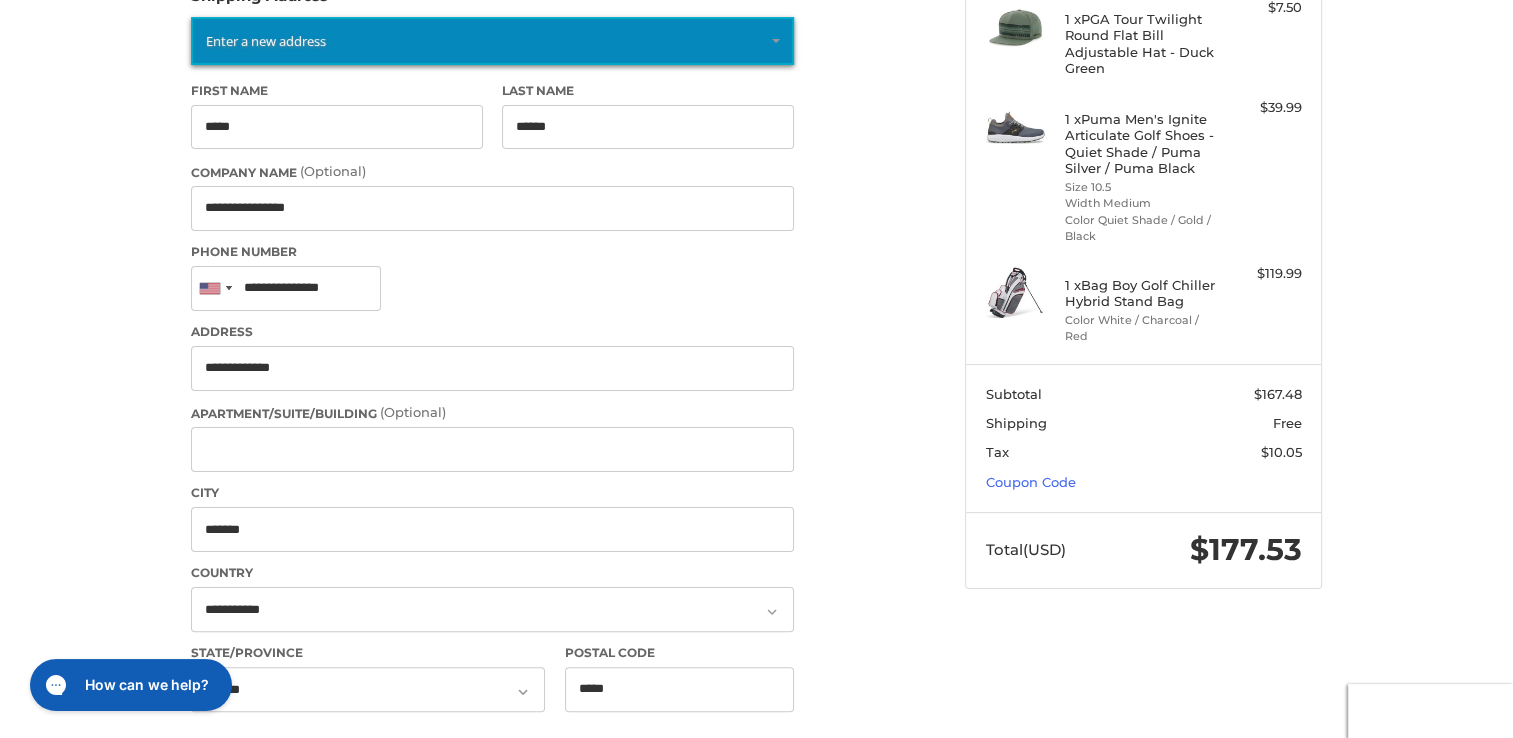 click on "[EMAIL] [FIRST]  [LAST] [CITY] cc - [CITY],[STATE],USA  [PHONE] [NUMBER] [STREET]  [CITY],  [STATE],  [ZIP] /  United States  [FIRST]  [LAST] [CITY] cc - [CITY],[STATE],USA  [PHONE] [NUMBER] [STREET]  [CITY],  [STATE],  [ZIP] /  United States" at bounding box center [756, 665] 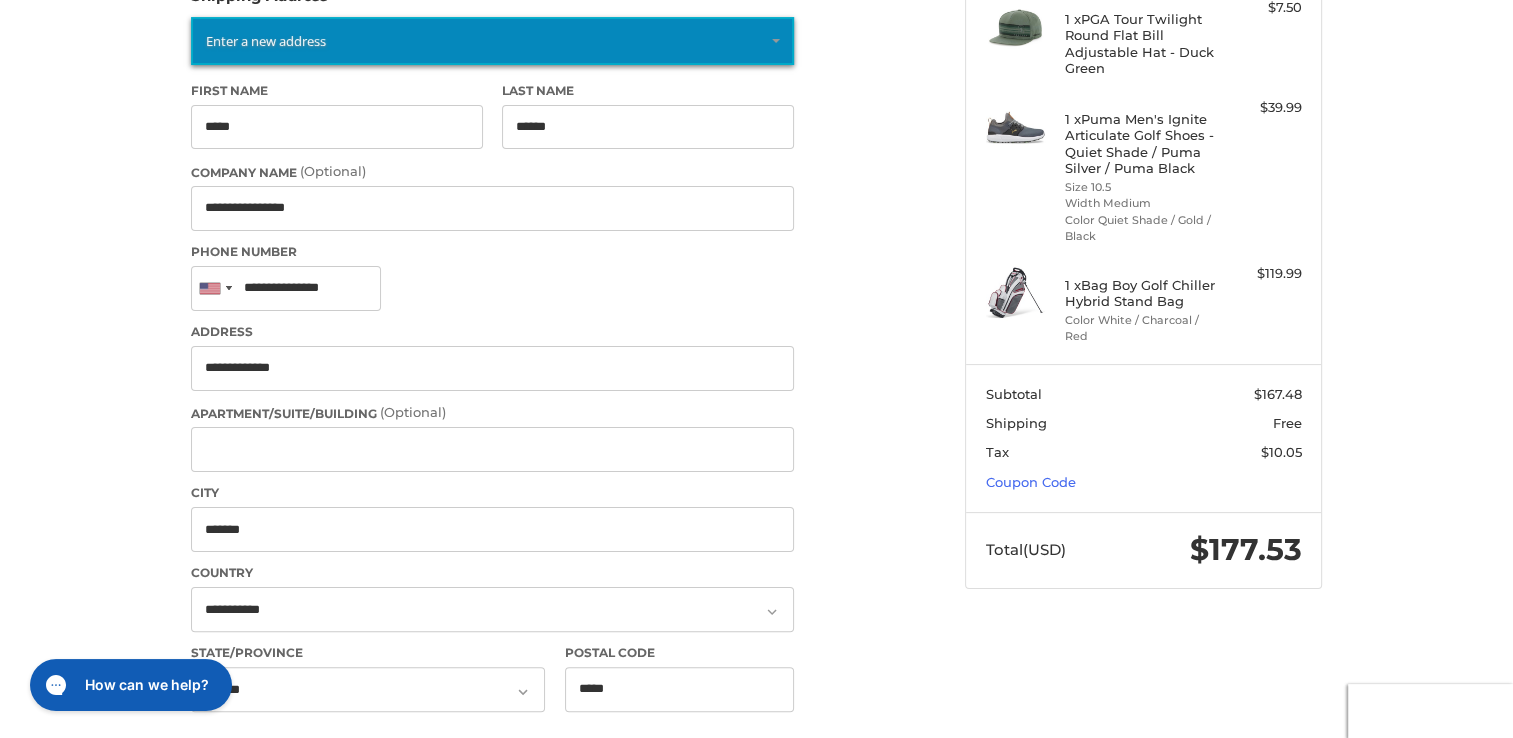click on "[EMAIL] [FIRST]  [LAST] [CITY] cc - [CITY],[STATE],USA  [PHONE] [NUMBER] [STREET]  [CITY],  [STATE],  [ZIP] /  United States  [FIRST]  [LAST] [CITY] cc - [CITY],[STATE],USA  [PHONE] [NUMBER] [STREET]  [CITY],  [STATE],  [ZIP] /  United States" at bounding box center [757, 665] 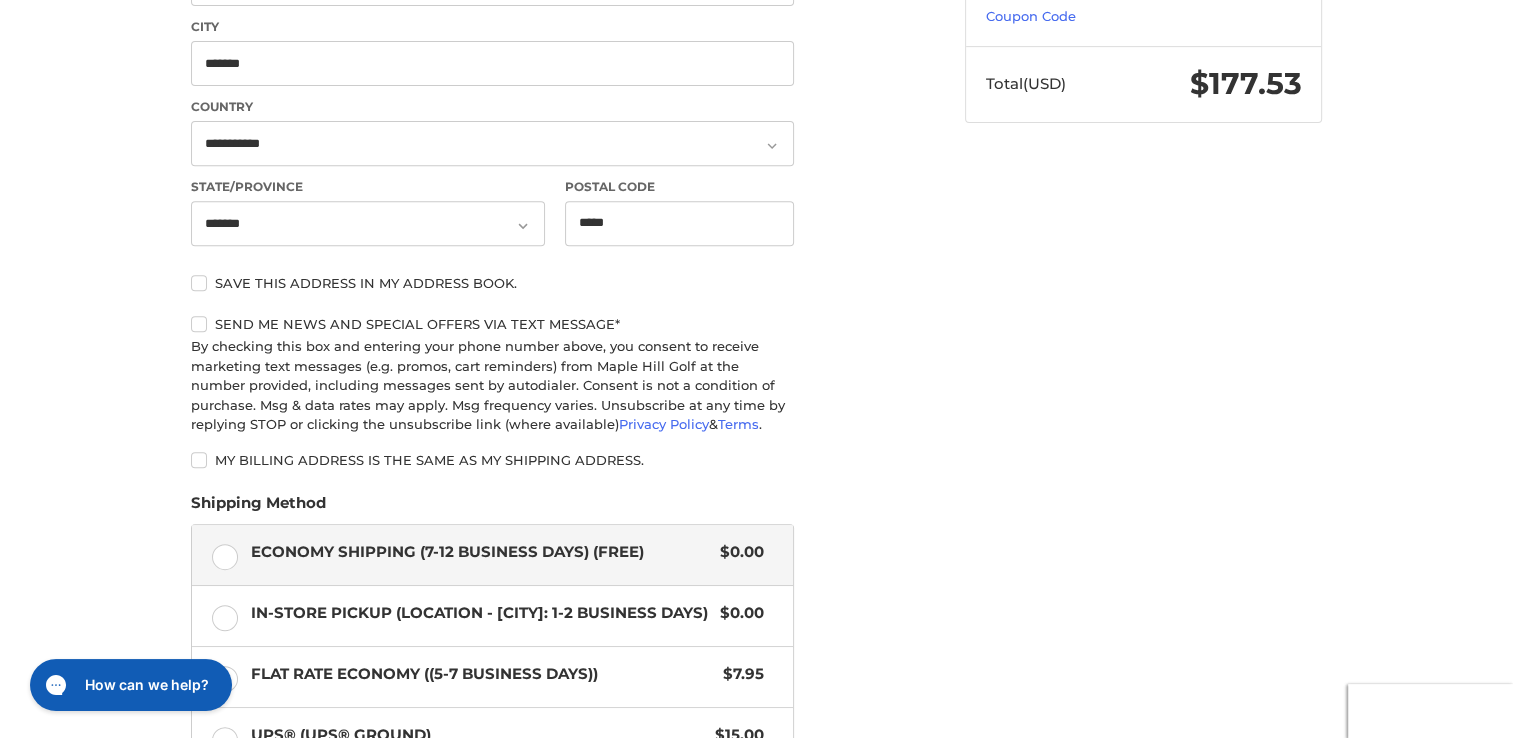scroll, scrollTop: 830, scrollLeft: 0, axis: vertical 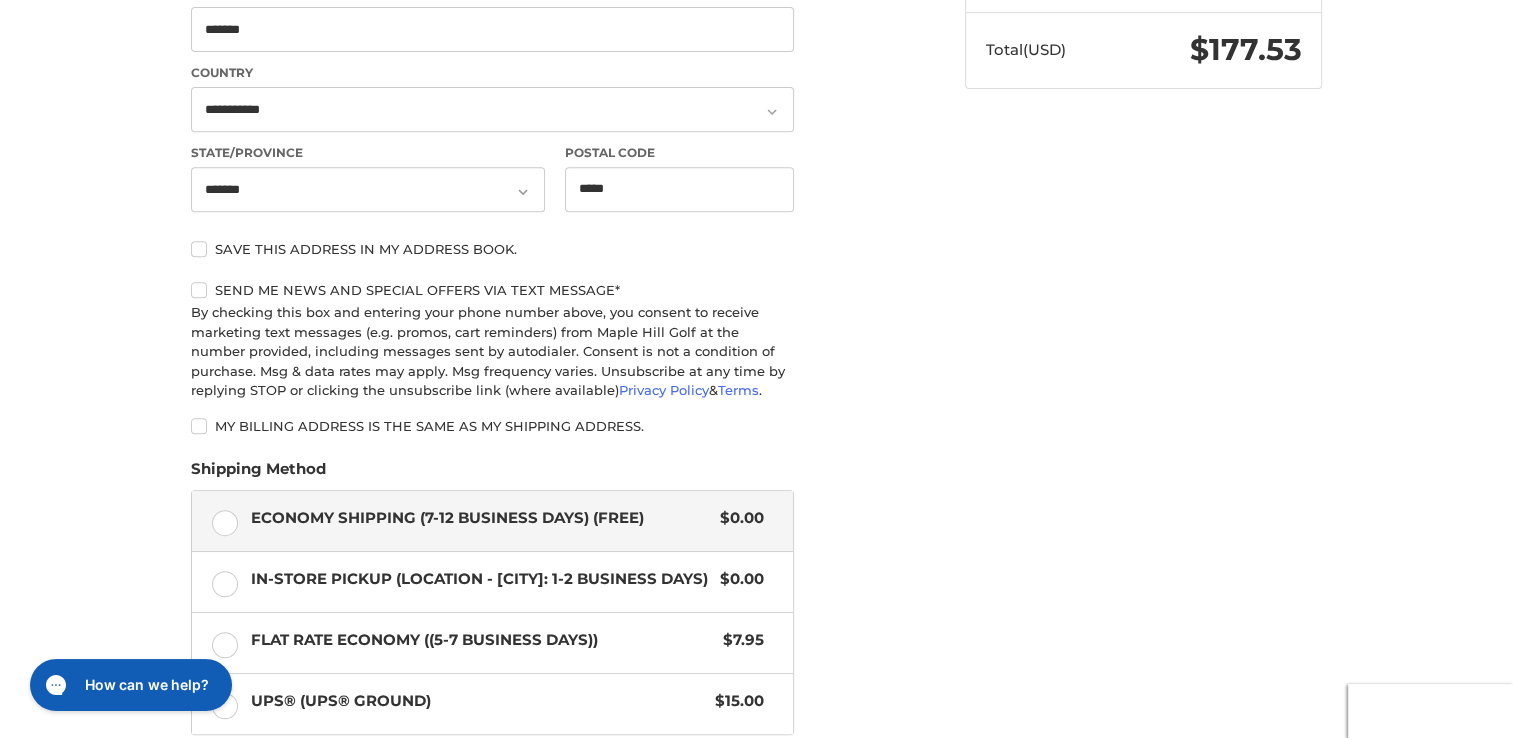 click on "My billing address is the same as my shipping address." at bounding box center [492, 426] 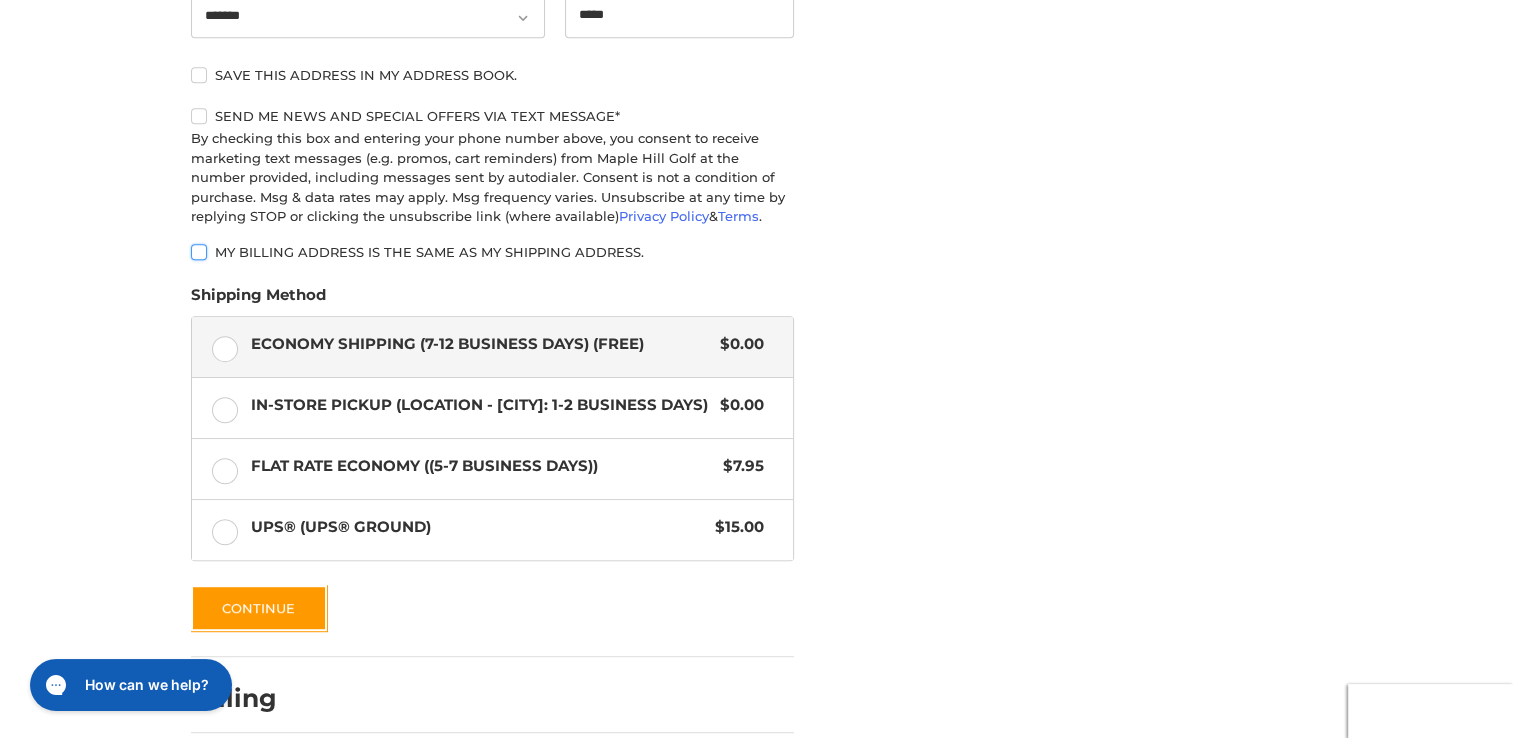 scroll, scrollTop: 1030, scrollLeft: 0, axis: vertical 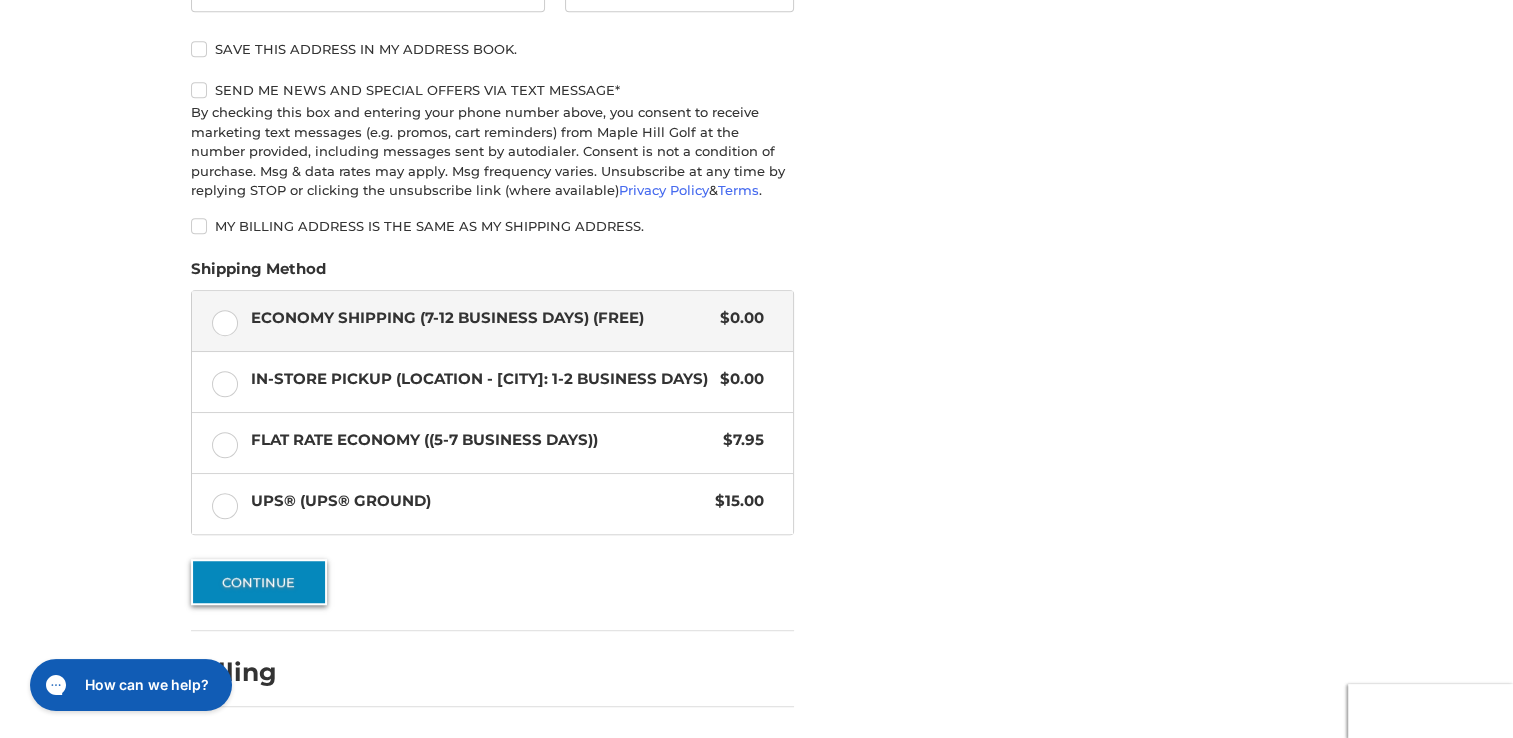 click on "Continue" at bounding box center (259, 582) 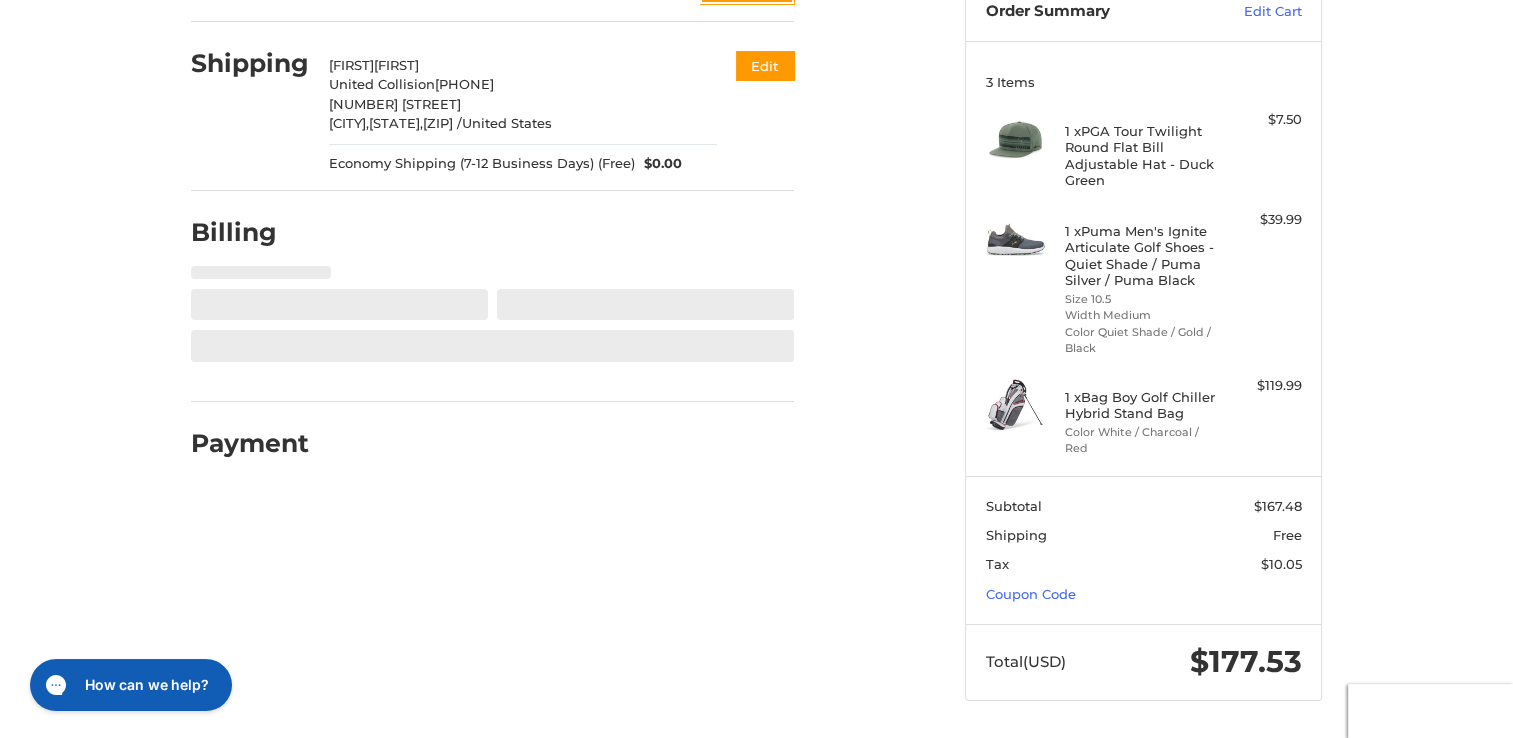 select on "**" 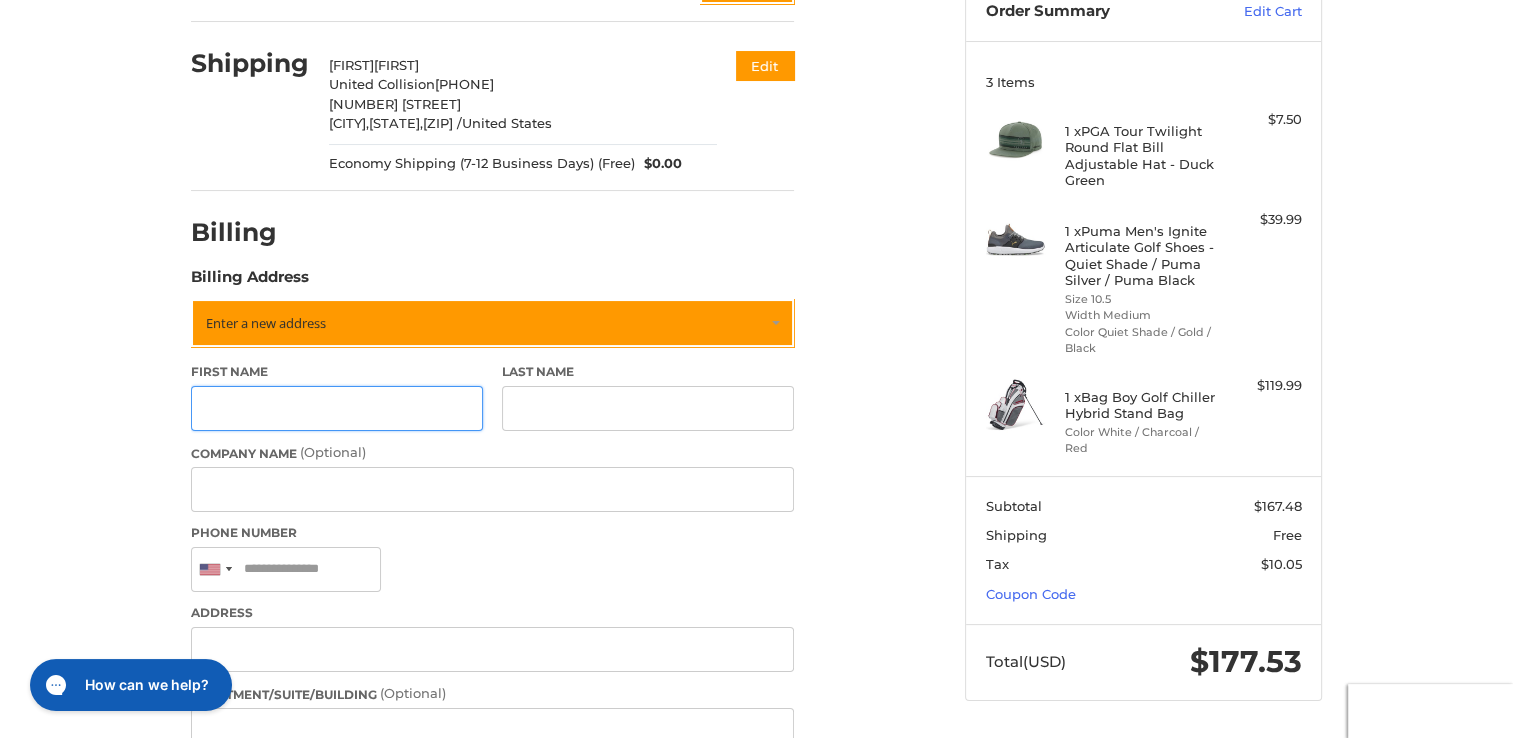 scroll, scrollTop: 261, scrollLeft: 0, axis: vertical 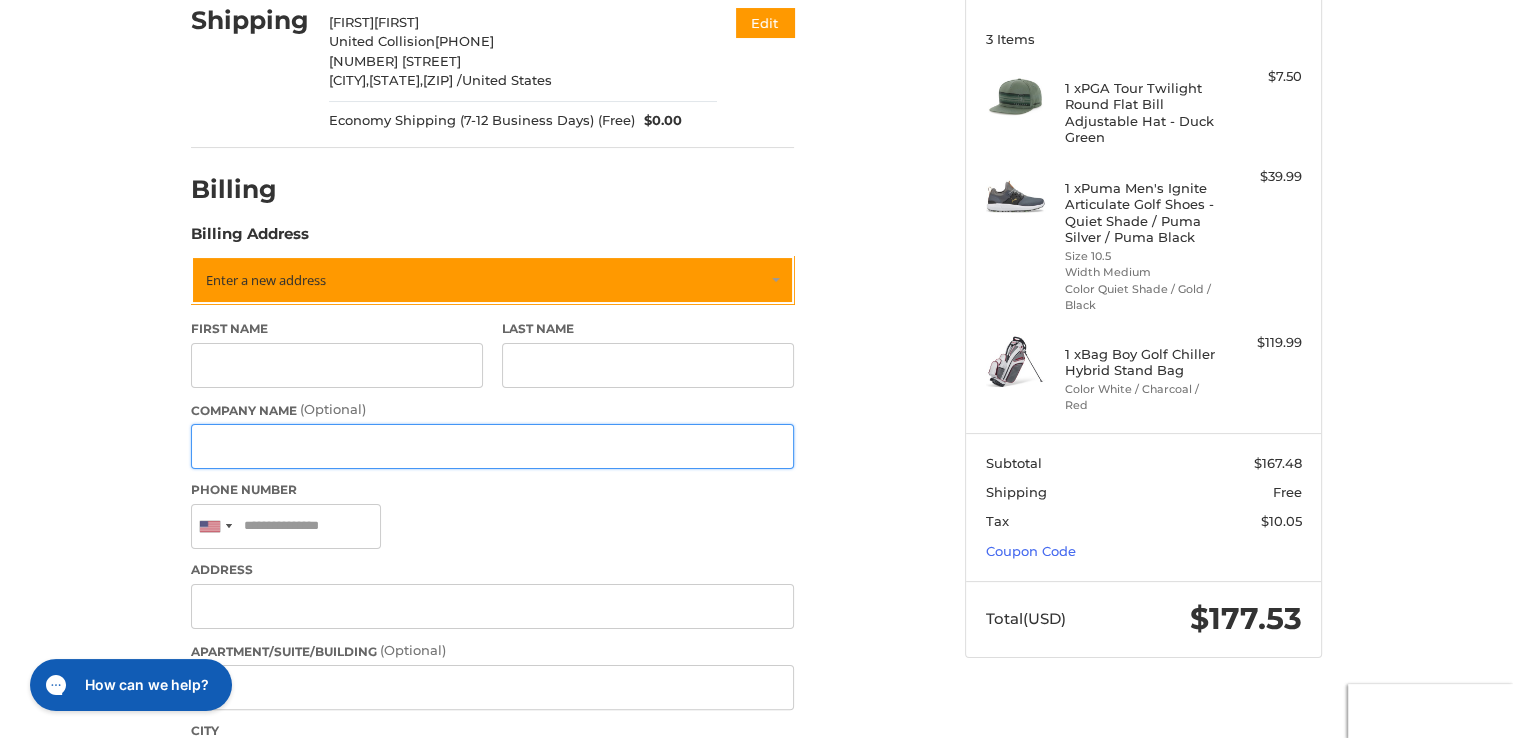 click on "Company Name   (Optional)" at bounding box center [492, 446] 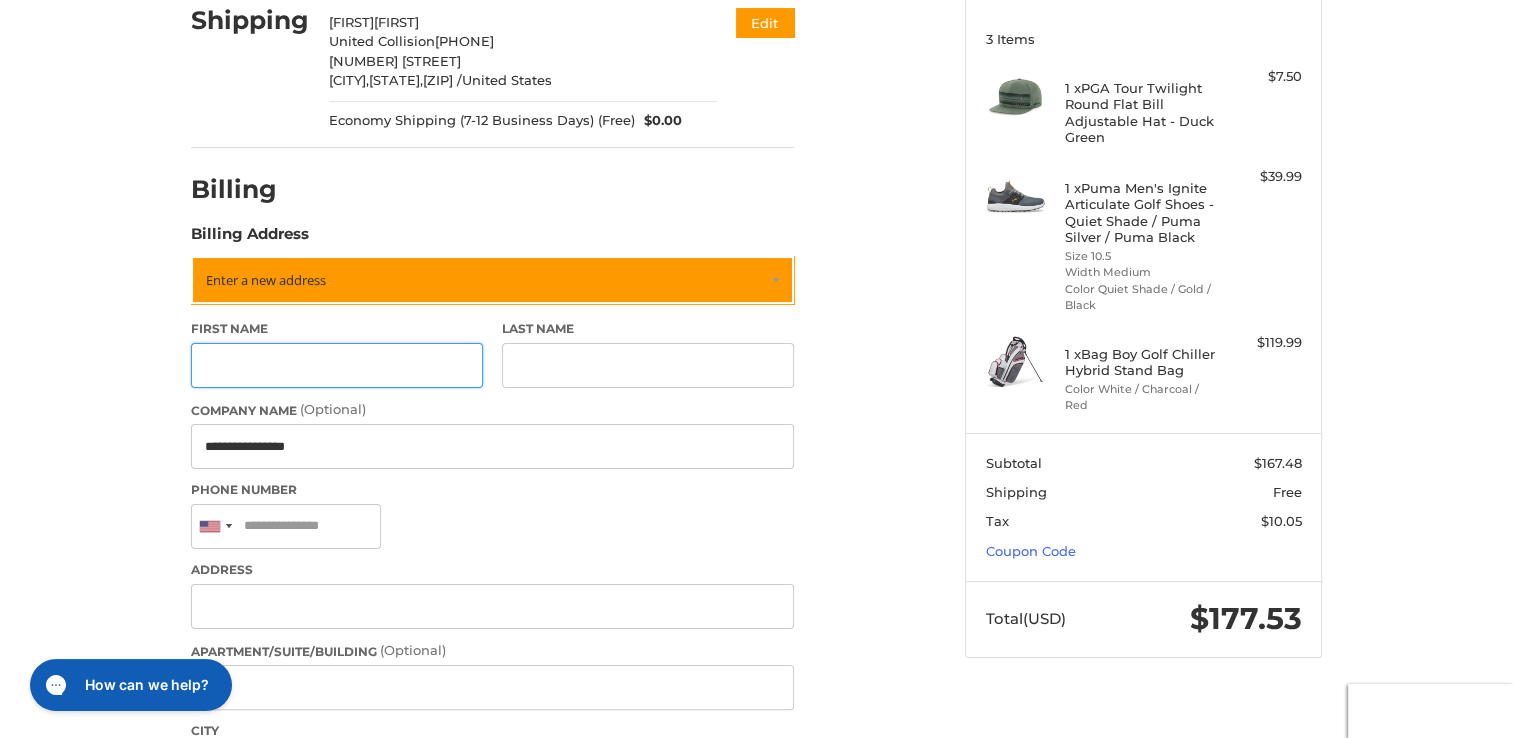 type on "*****" 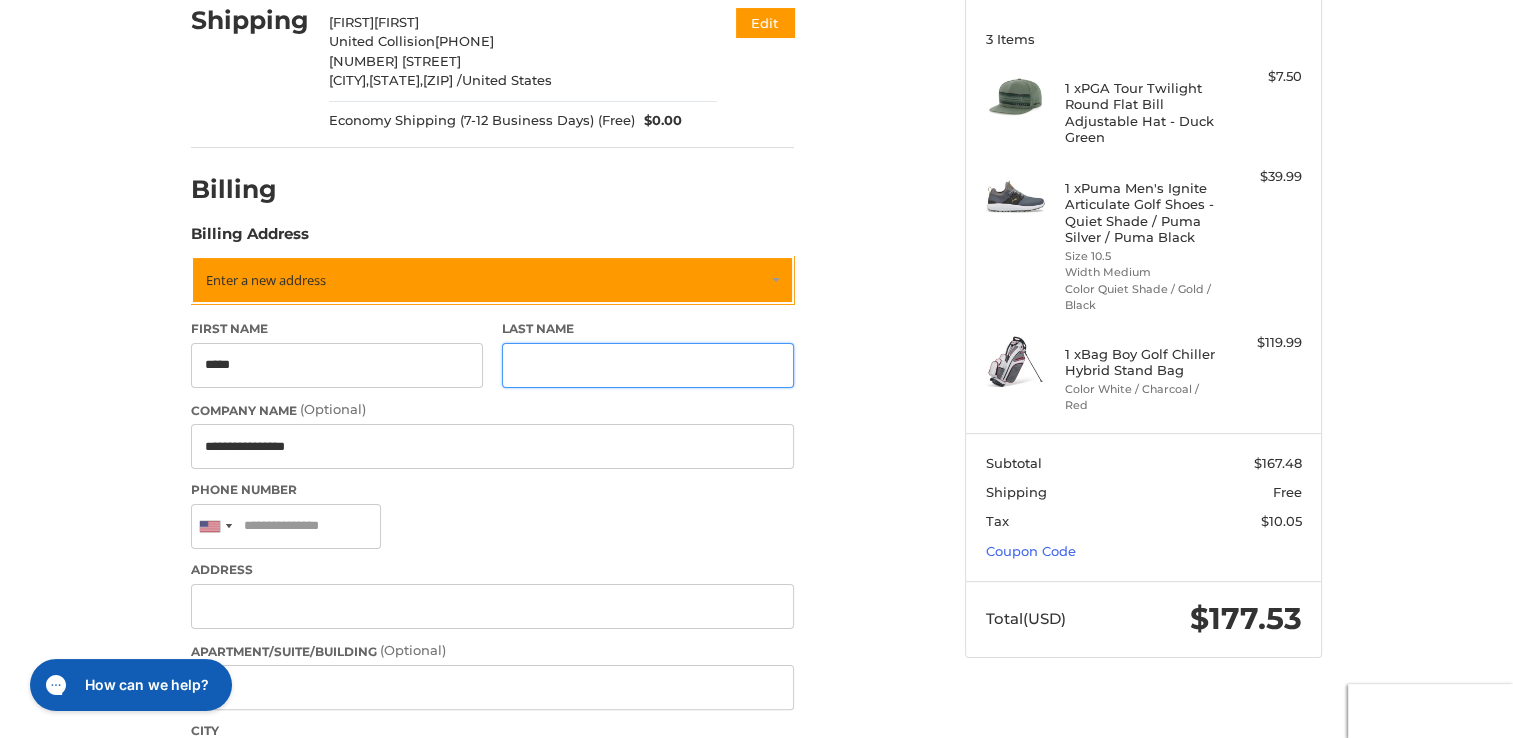 type on "******" 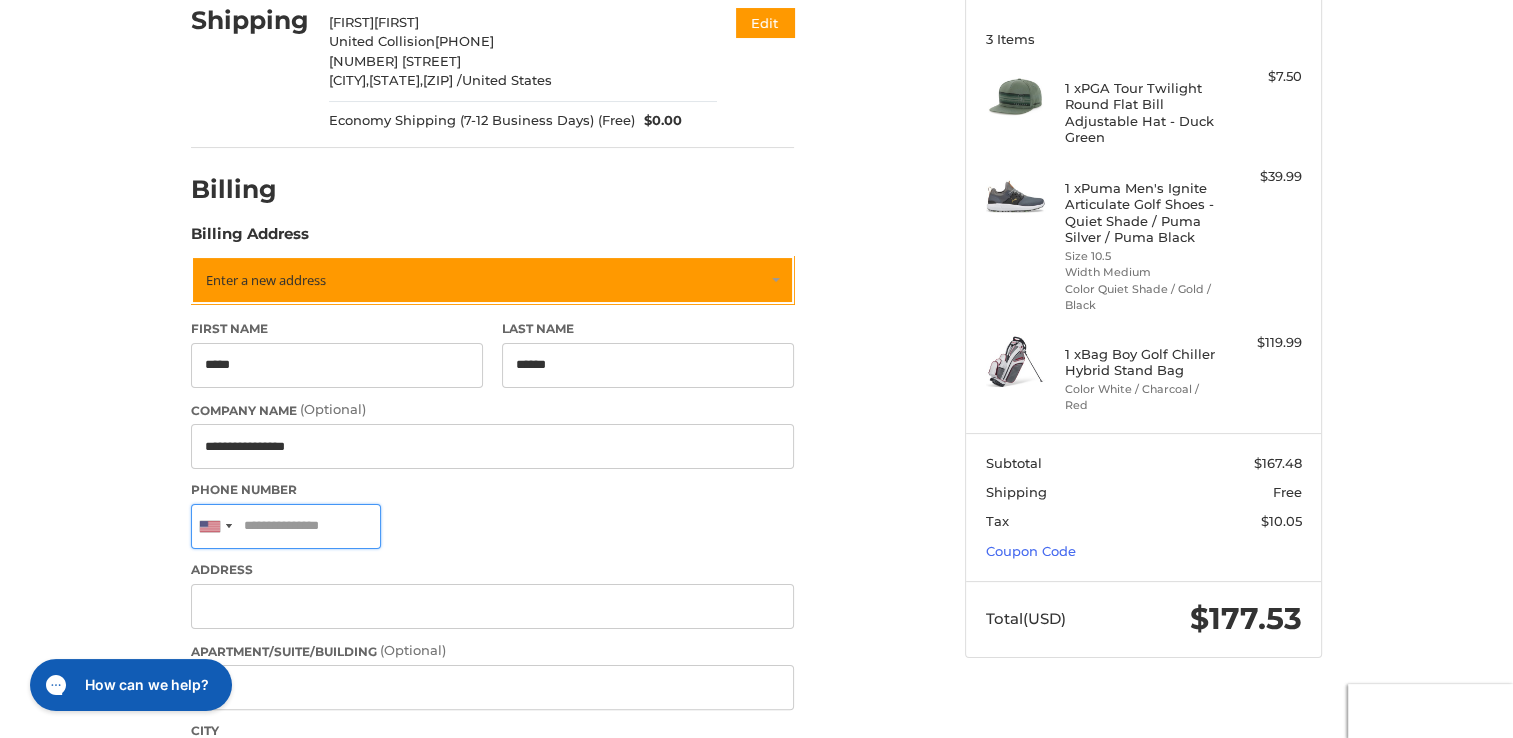 type on "**********" 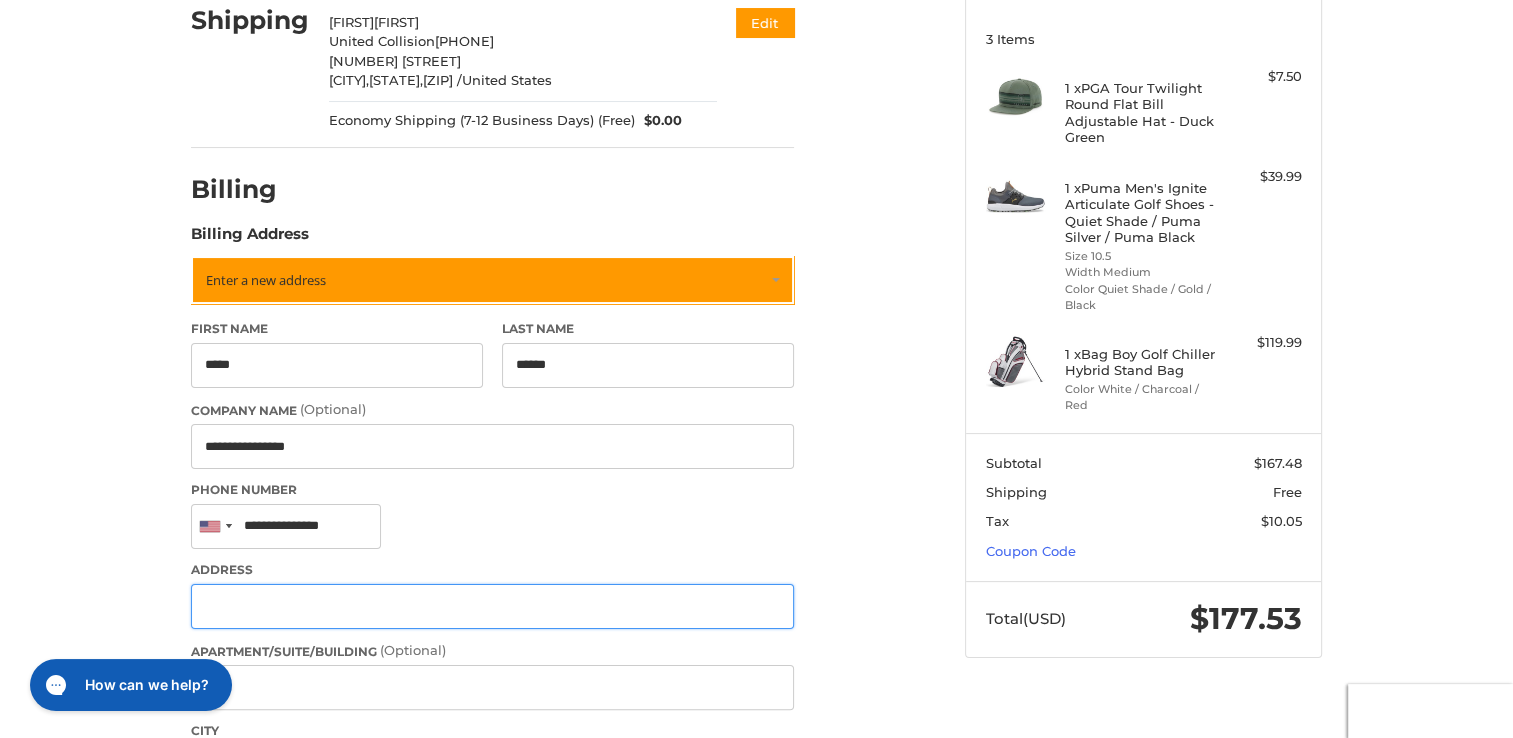 type on "**********" 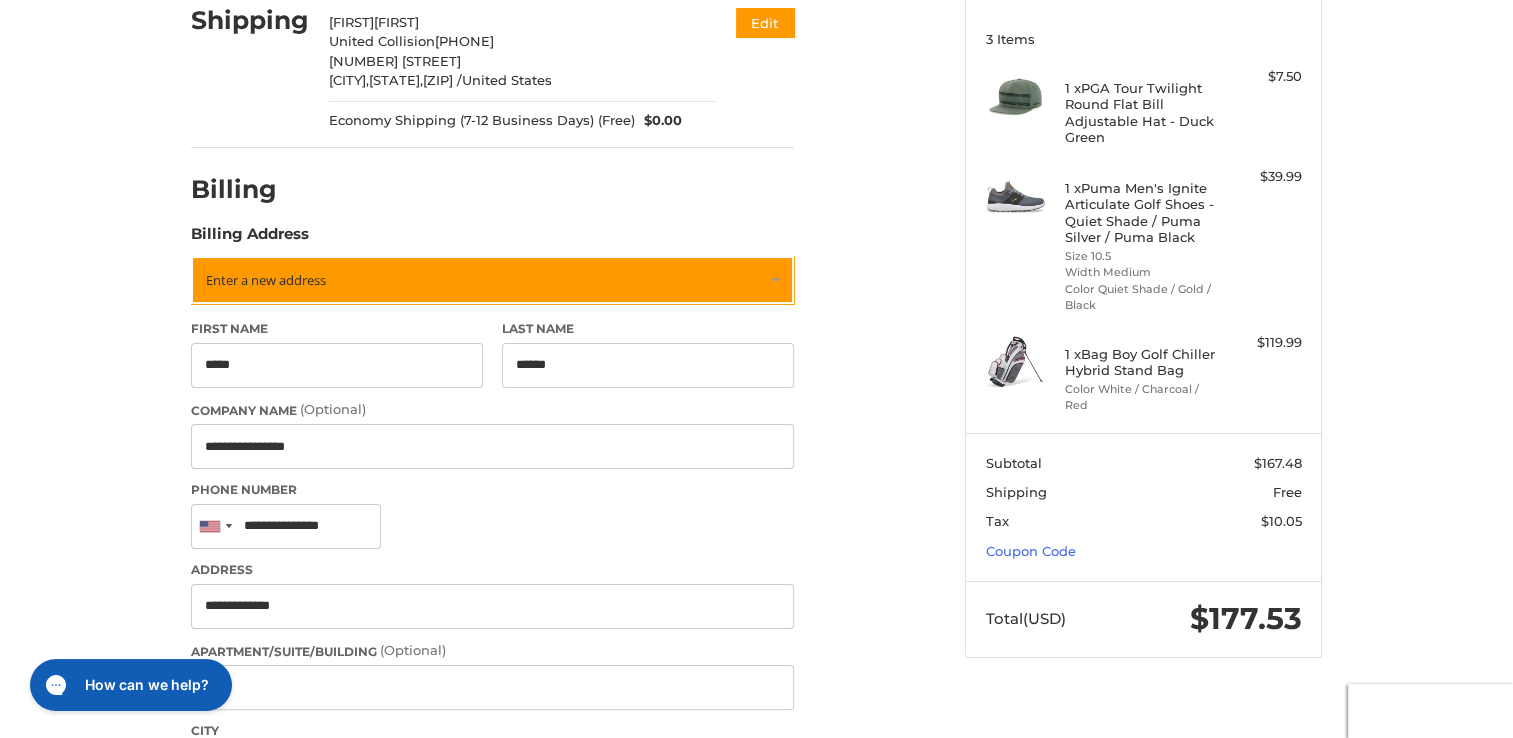 type on "*******" 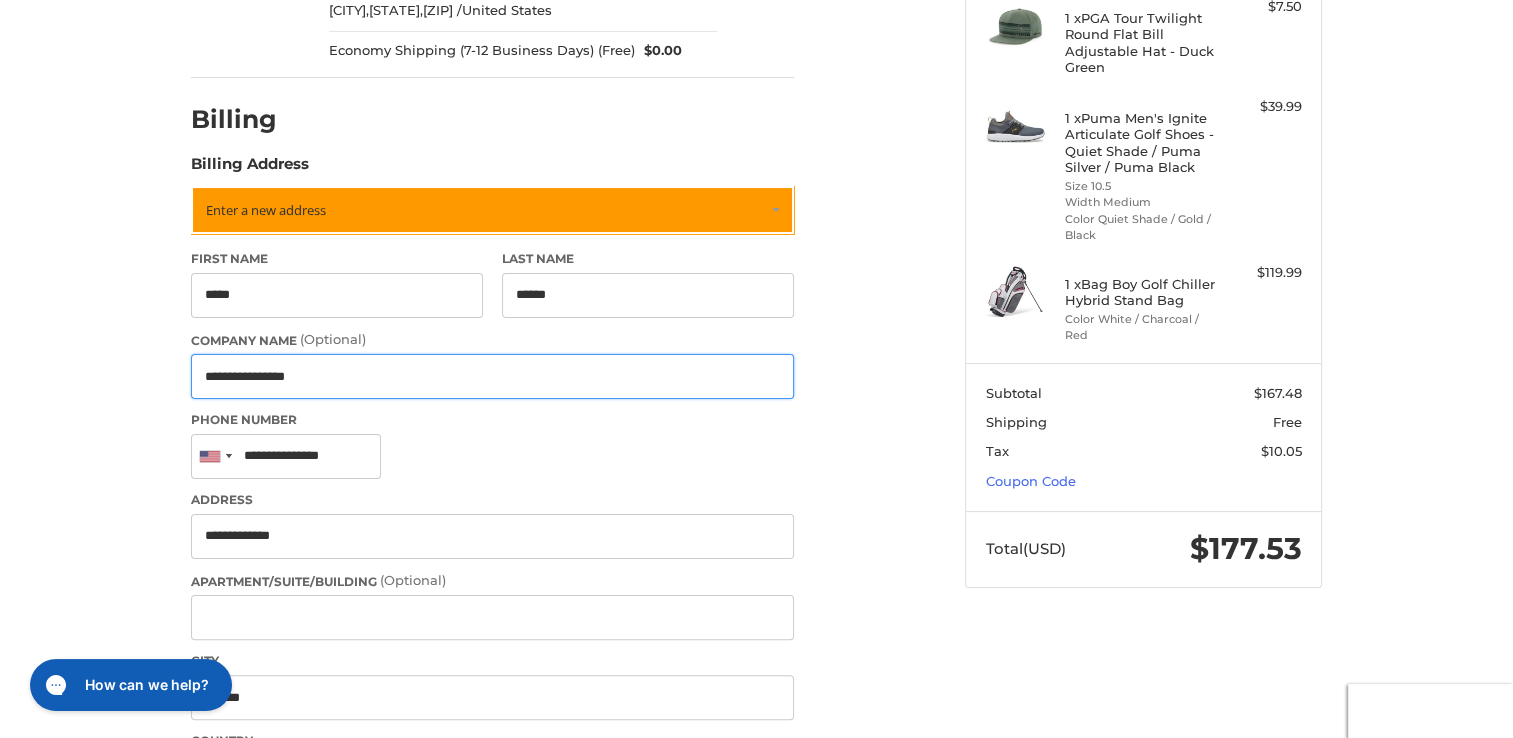 scroll, scrollTop: 461, scrollLeft: 0, axis: vertical 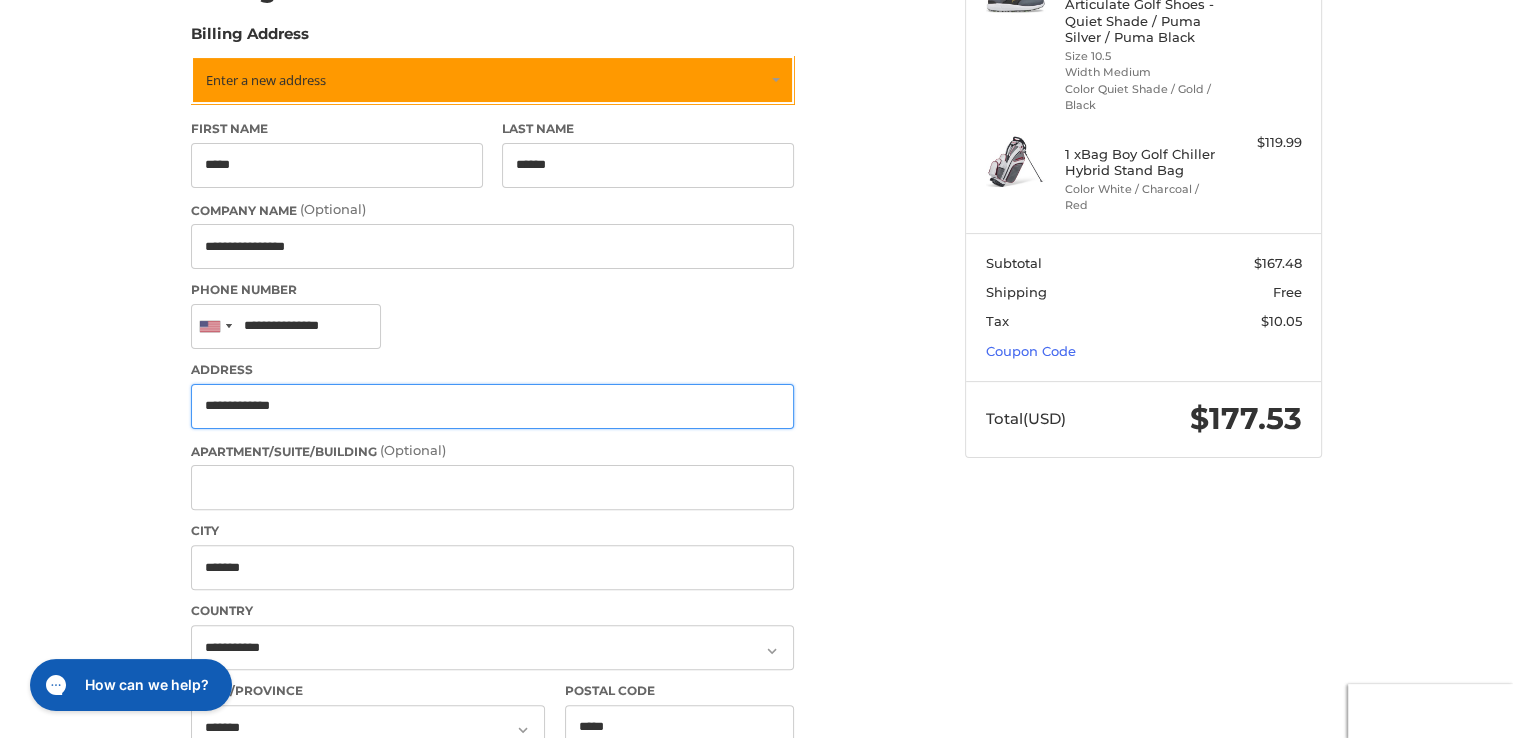 drag, startPoint x: 393, startPoint y: 416, endPoint x: 110, endPoint y: 415, distance: 283.00177 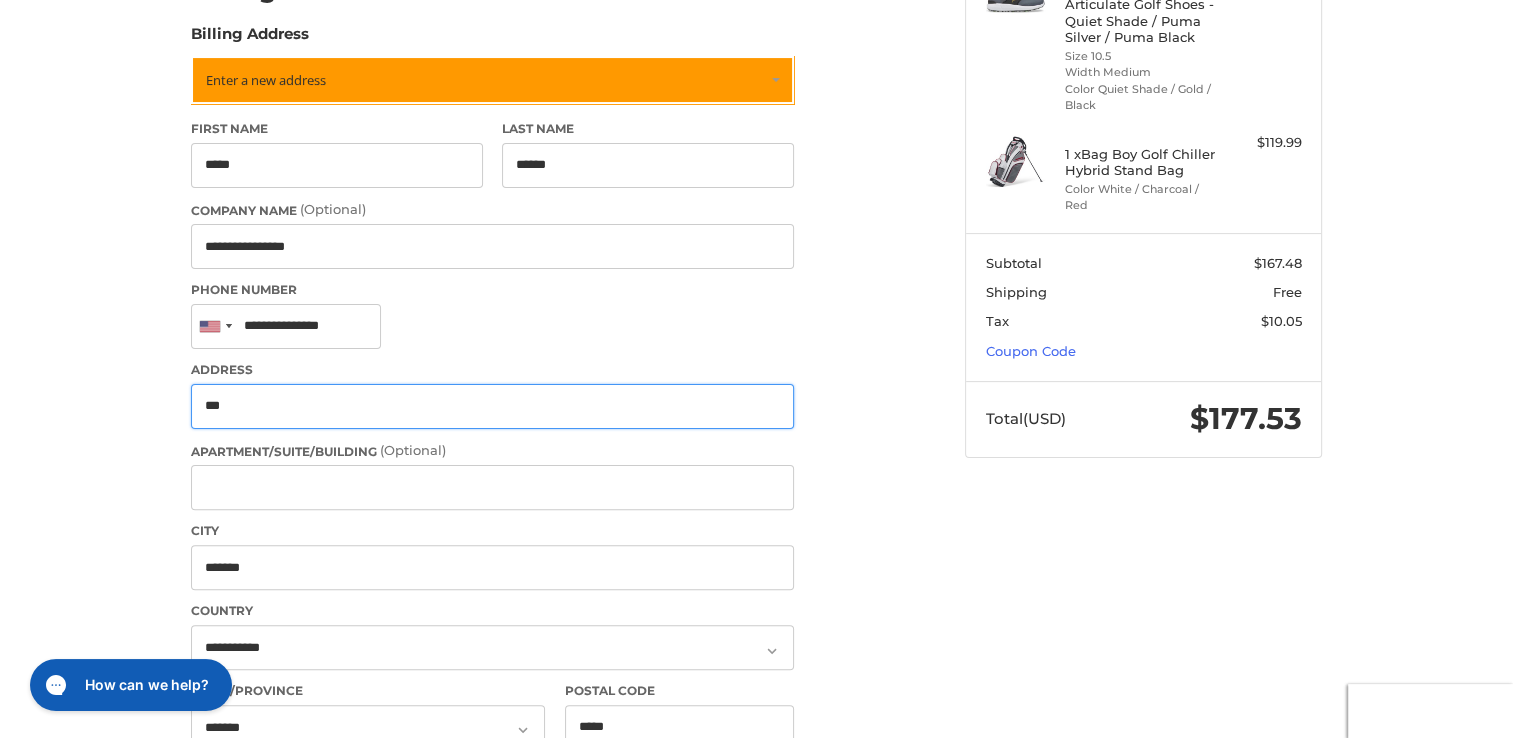 type on "**********" 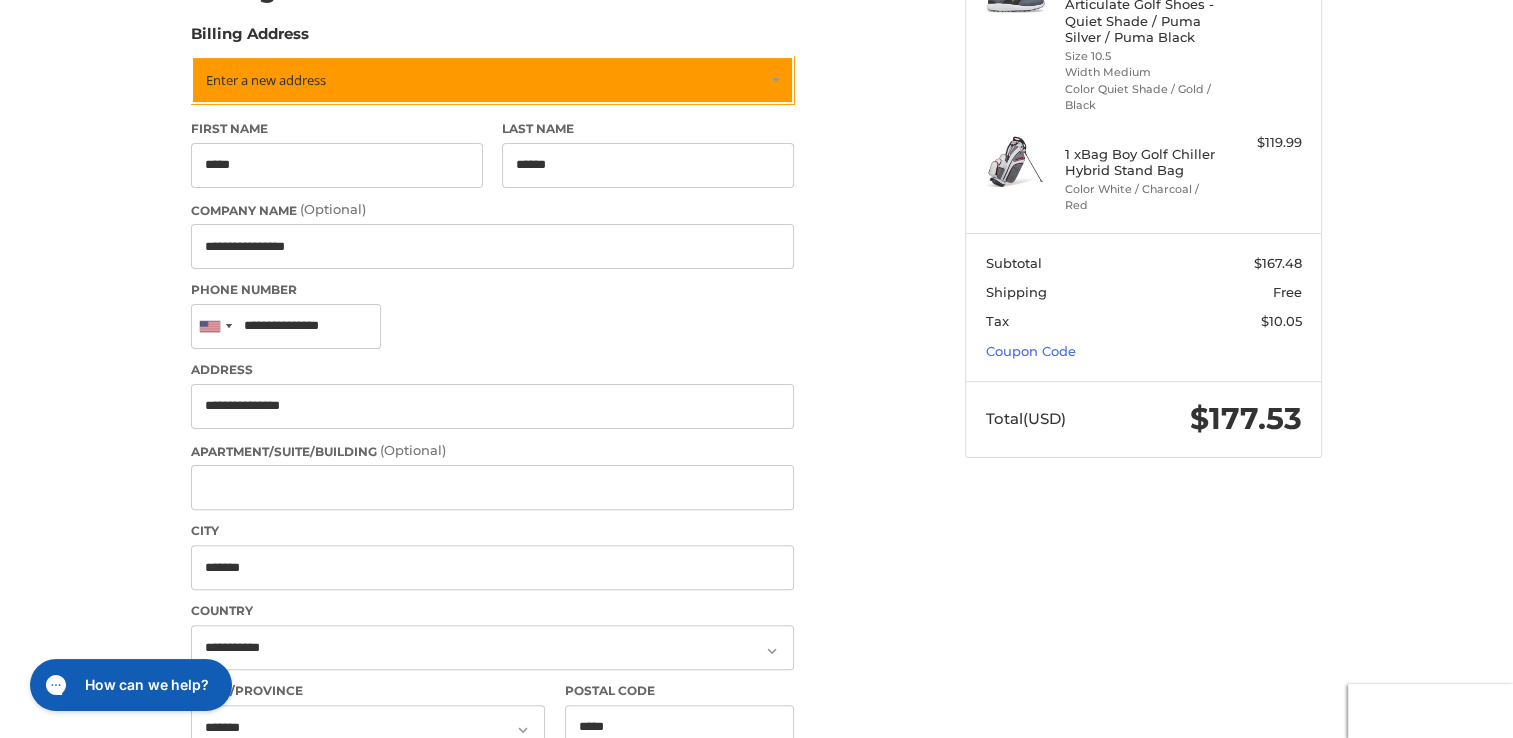 click on "[EMAIL] [FIRST]  [LAST] [CITY] cc - [CITY],[STATE],USA  [PHONE] [NUMBER] [STREET]  [CITY],  [STATE],  [ZIP] /  United States  [FIRST]  [LAST] [CITY] cc - [CITY],[STATE],USA  [PHONE] [NUMBER] [STREET]  [CITY],  [STATE],  [ZIP] /  United States" at bounding box center [531, 336] 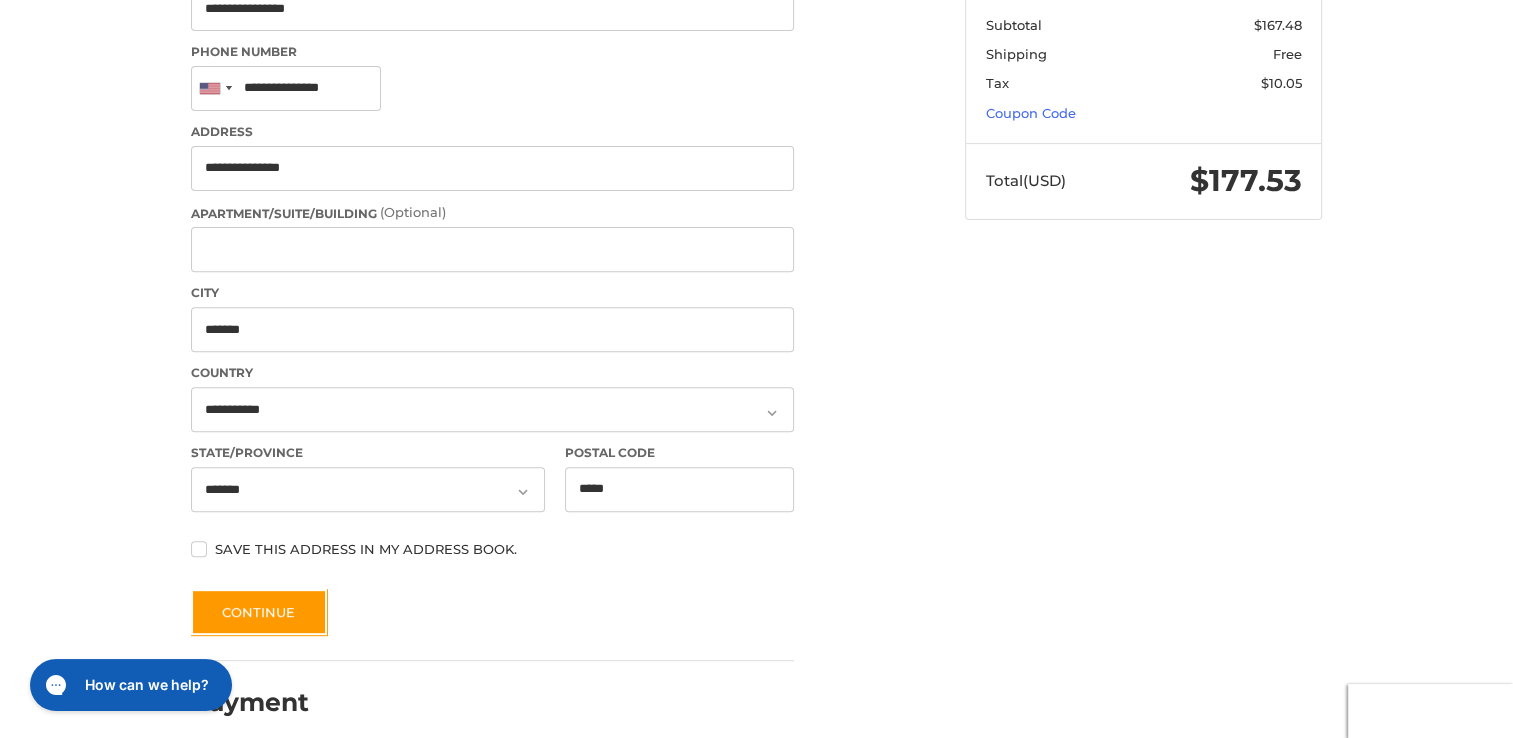scroll, scrollTop: 717, scrollLeft: 0, axis: vertical 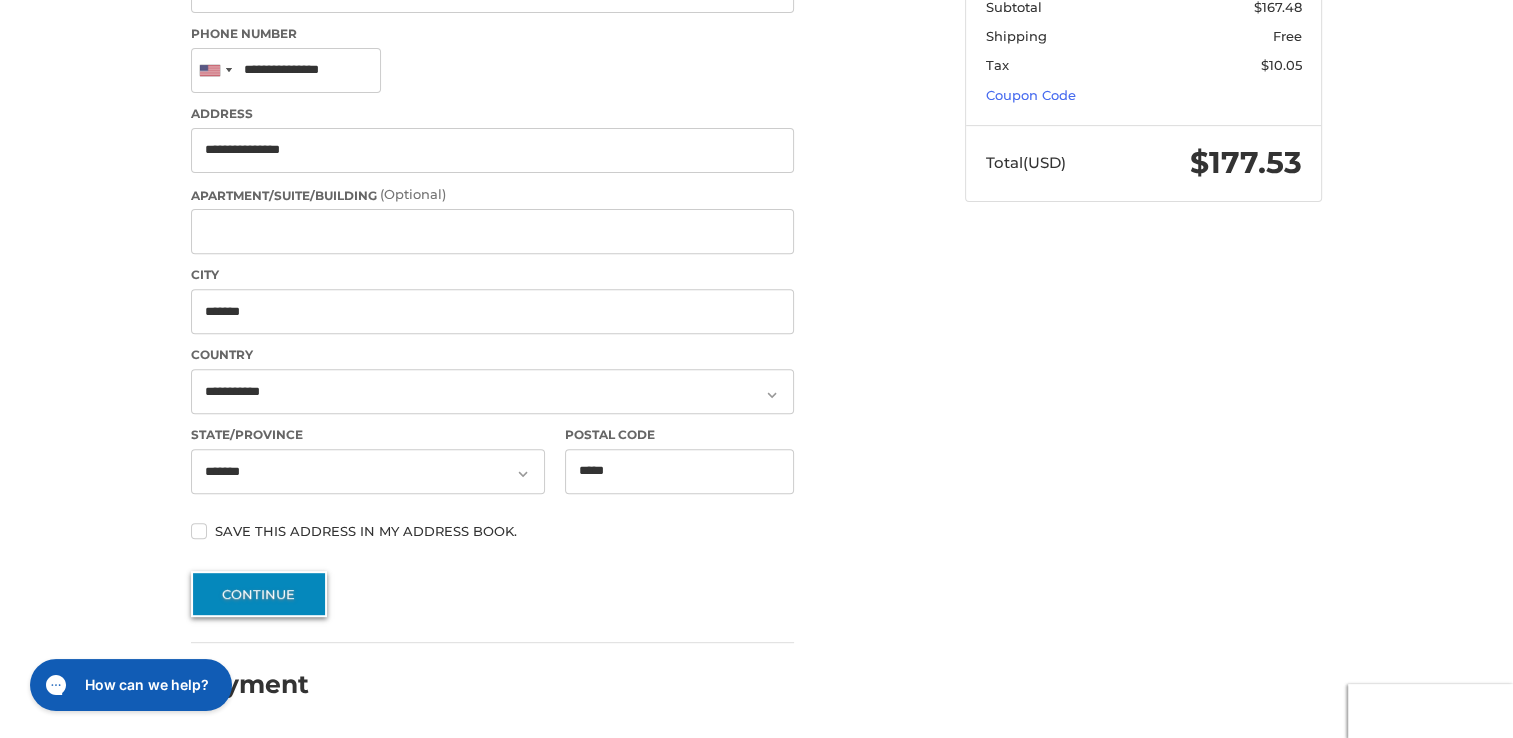 click on "Continue" at bounding box center [259, 594] 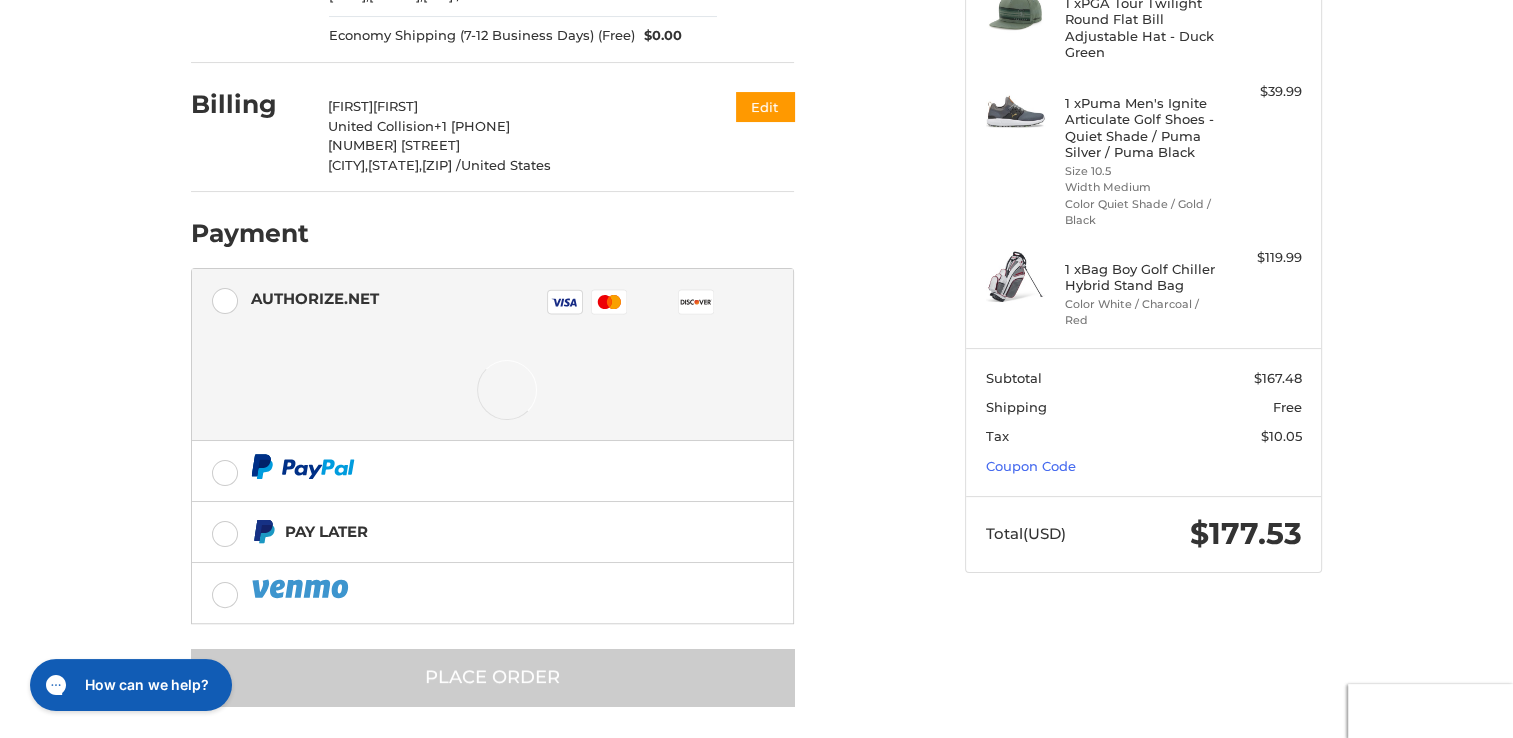 scroll, scrollTop: 356, scrollLeft: 0, axis: vertical 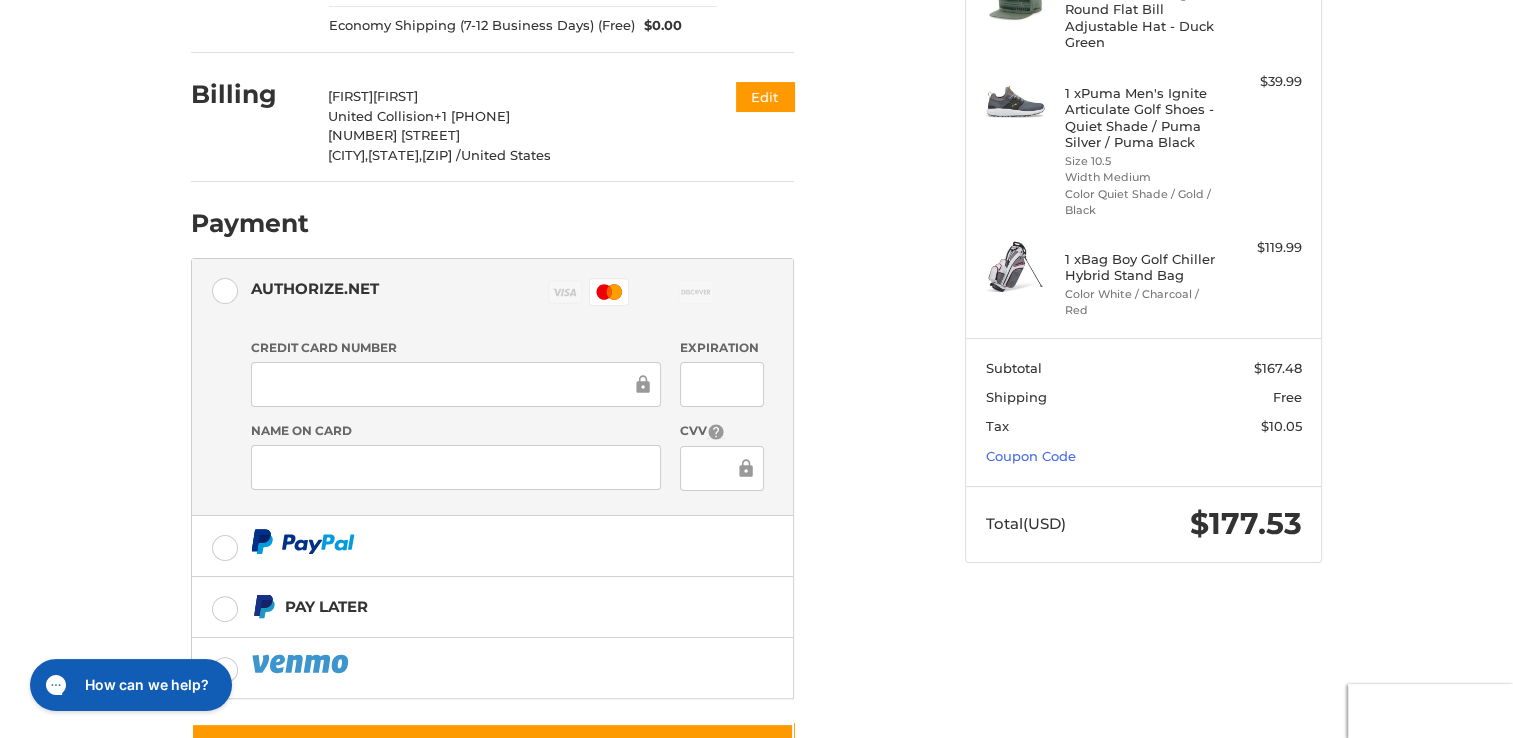 click on "[EMAIL] [FIRST]  [LAST] [CITY] cc - [CITY],[STATE],USA  [PHONE] [NUMBER] [STREET]  [CITY],  [STATE],  [ZIP] /  United States  [FIRST]  [LAST] [CITY] cc - [CITY],[STATE],USA  [PHONE] [NUMBER] [STREET]  [CITY],  [STATE],  [ZIP] /  United States" at bounding box center [563, 304] 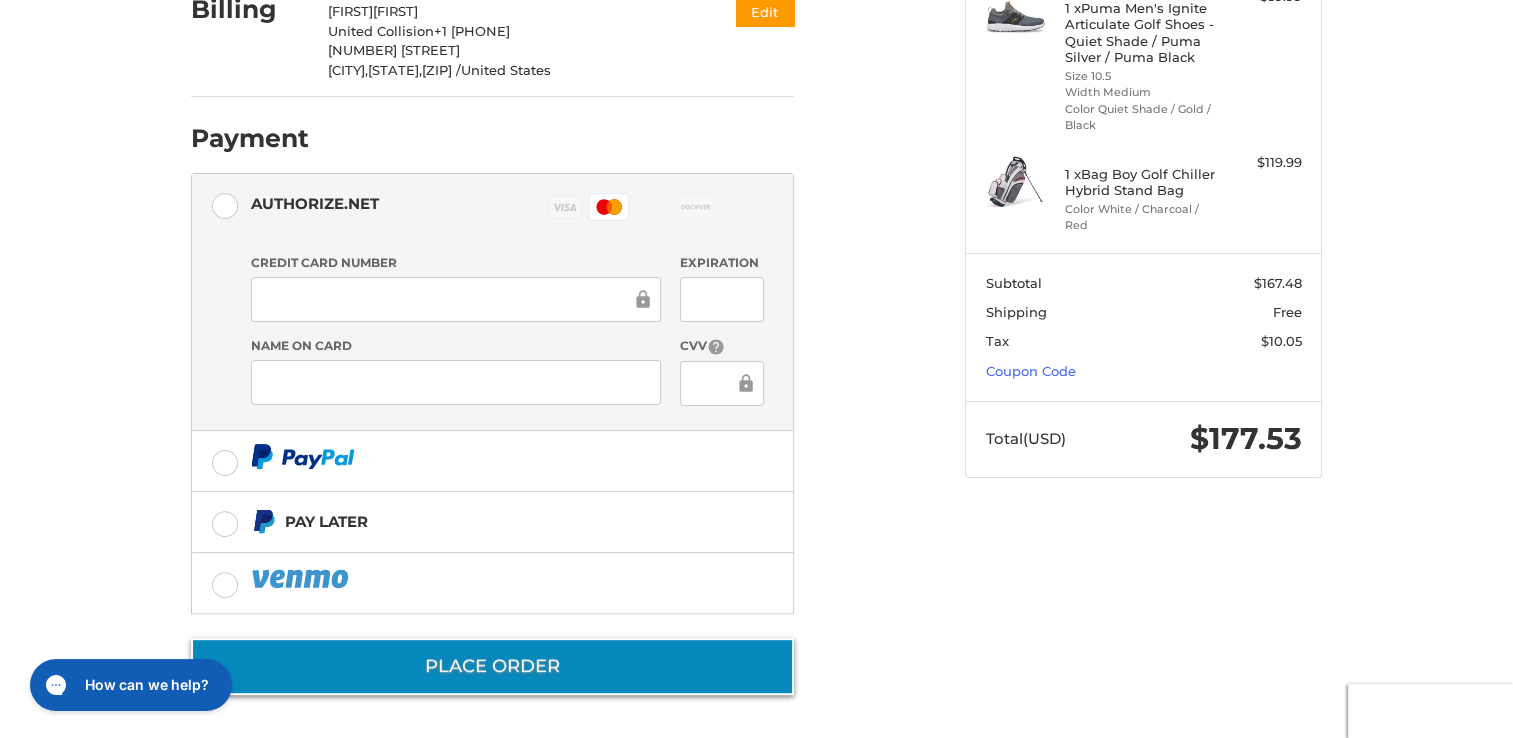 click on "Place Order" at bounding box center [492, 666] 